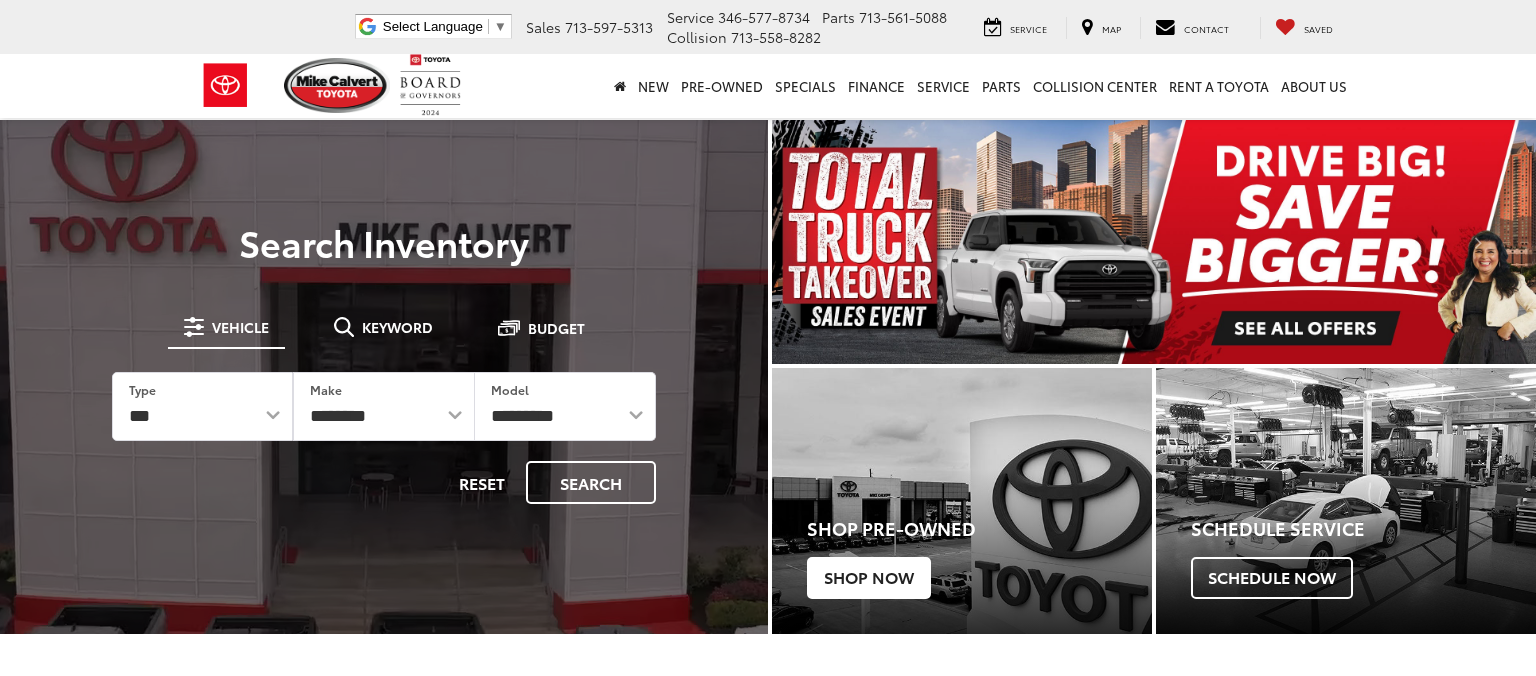 scroll, scrollTop: 0, scrollLeft: 0, axis: both 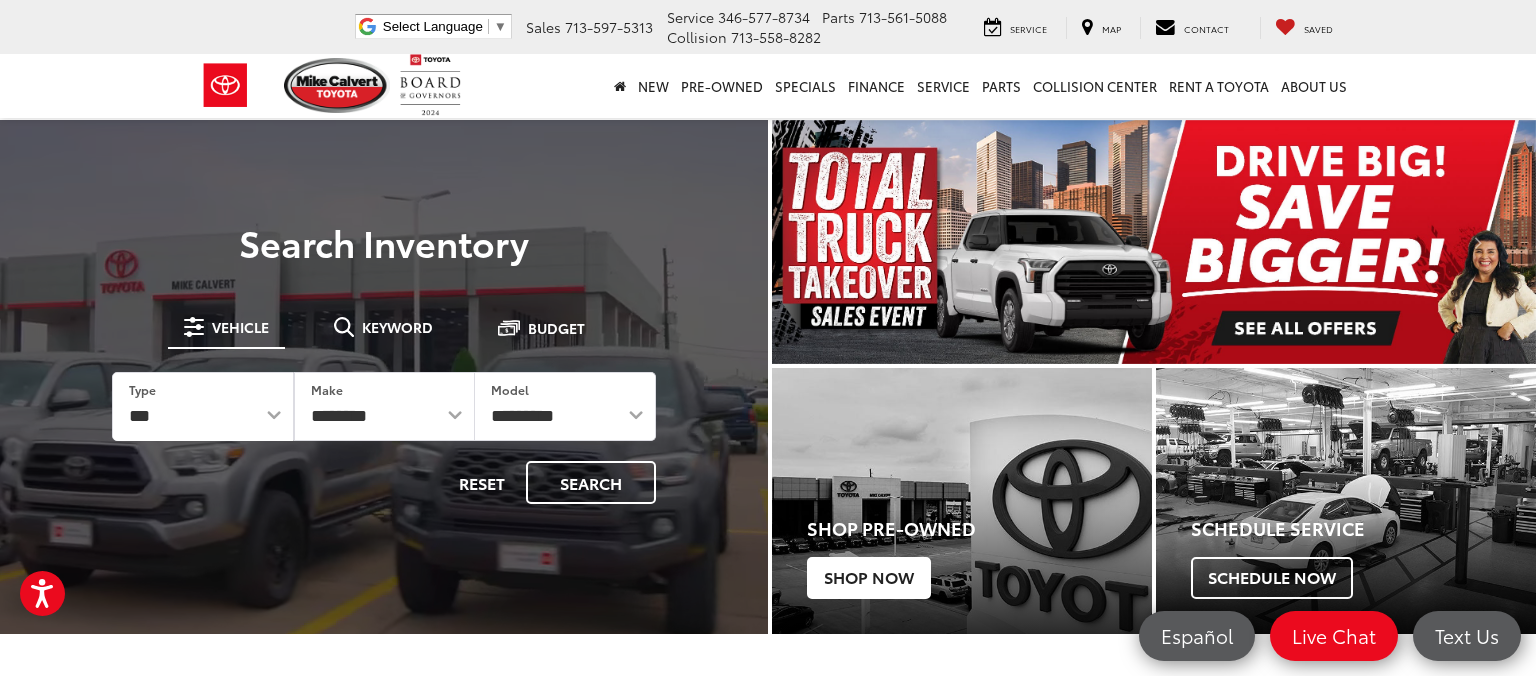 click on "Shop Now" at bounding box center [869, 578] 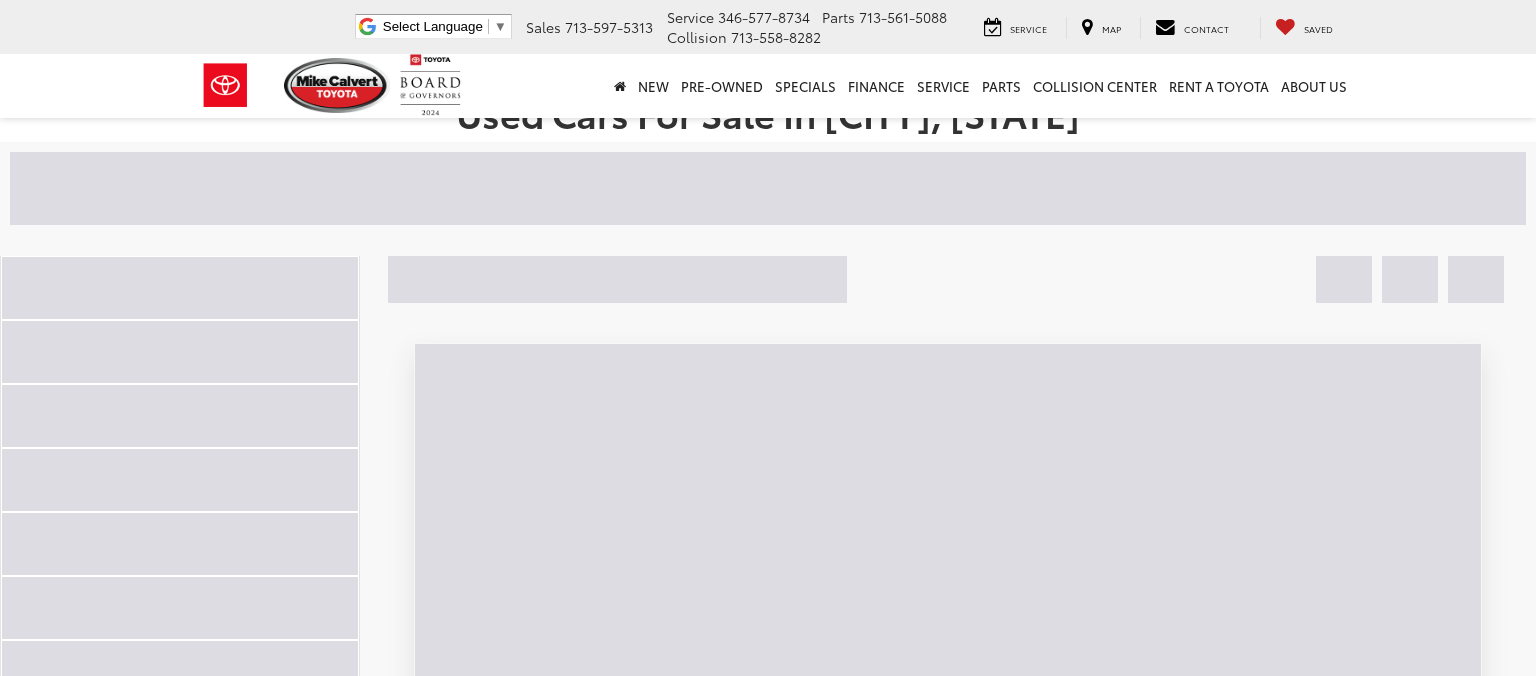 scroll, scrollTop: 106, scrollLeft: 0, axis: vertical 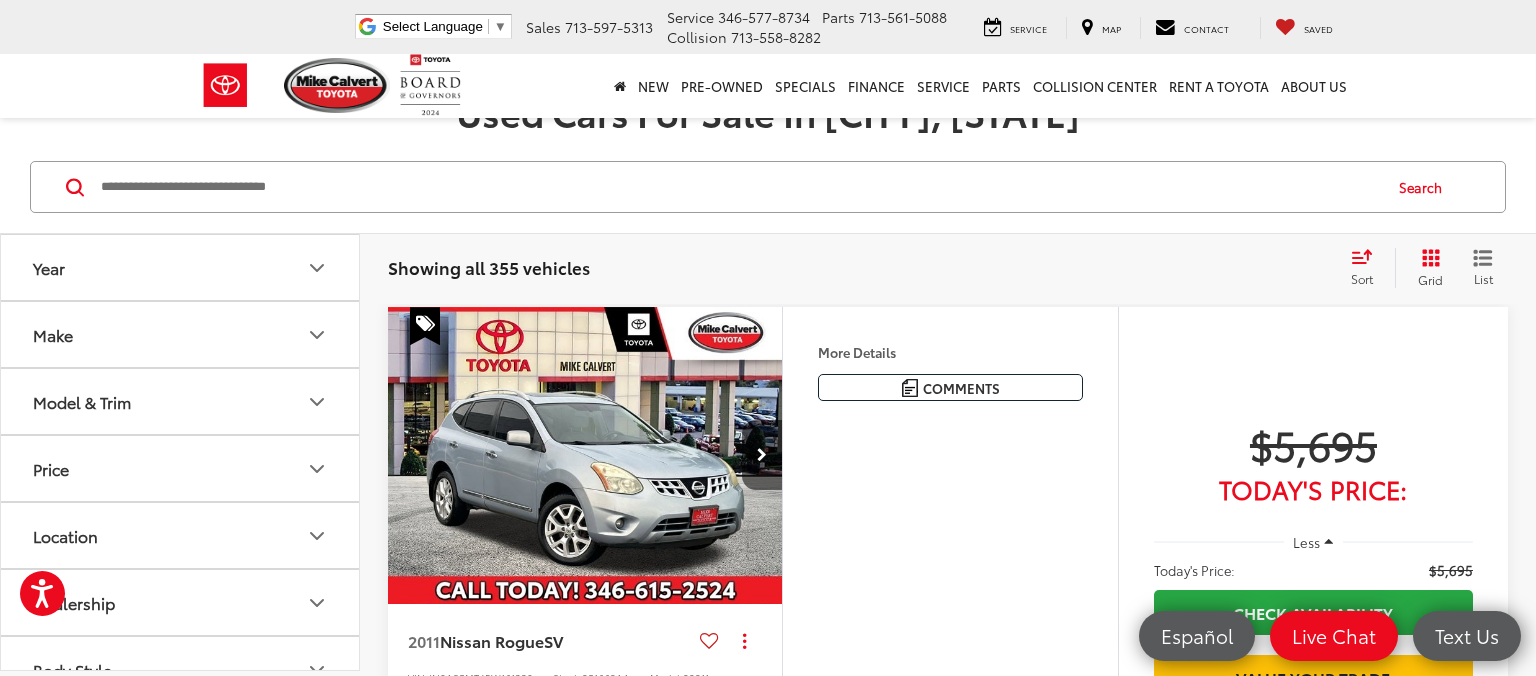 click 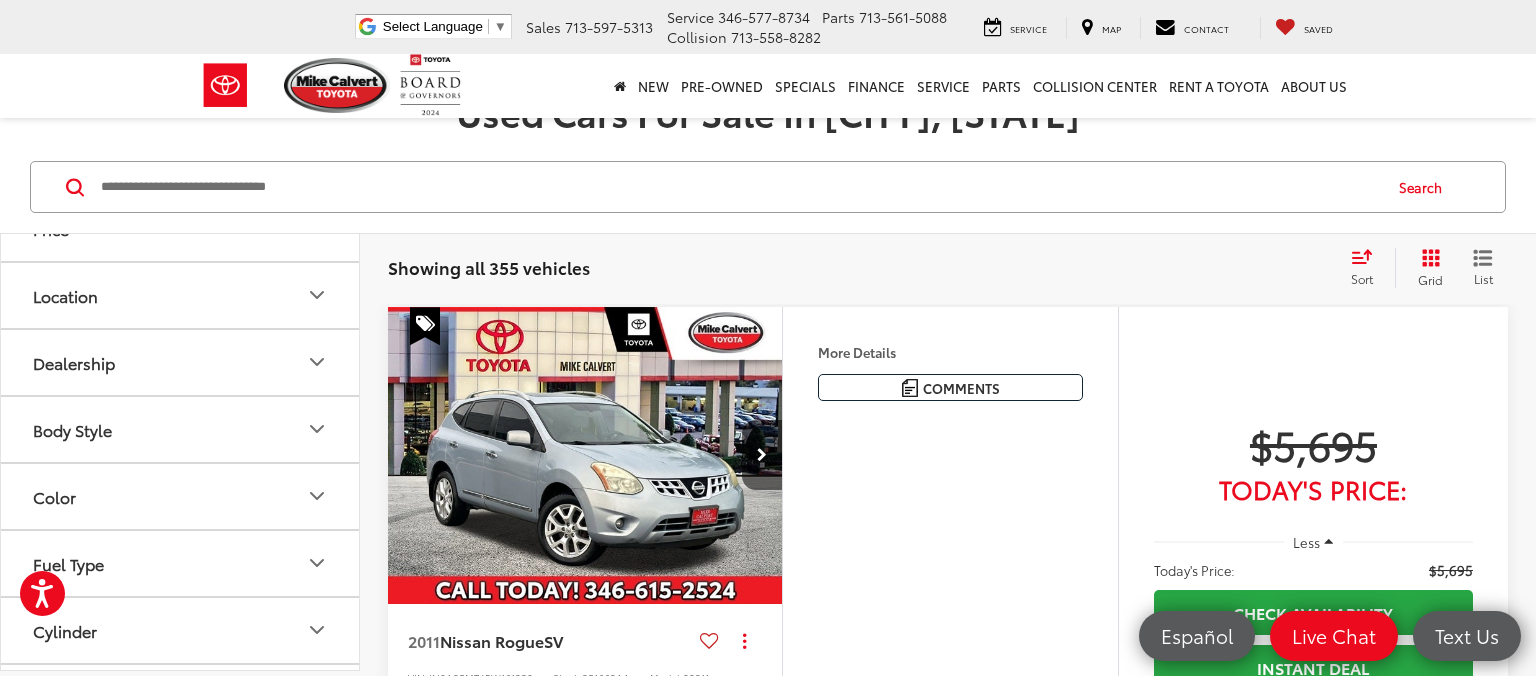 scroll, scrollTop: 600, scrollLeft: 0, axis: vertical 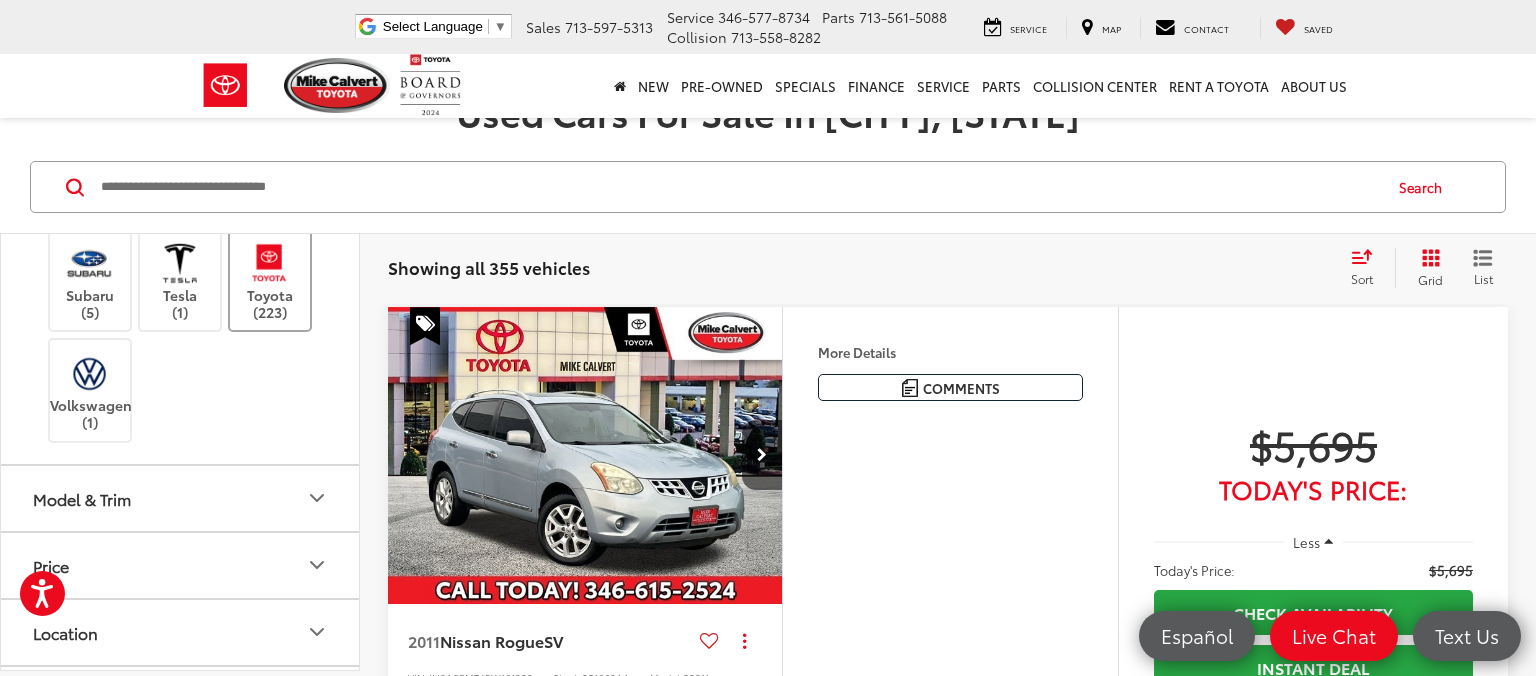 click on "Toyota   (223)" at bounding box center (270, 279) 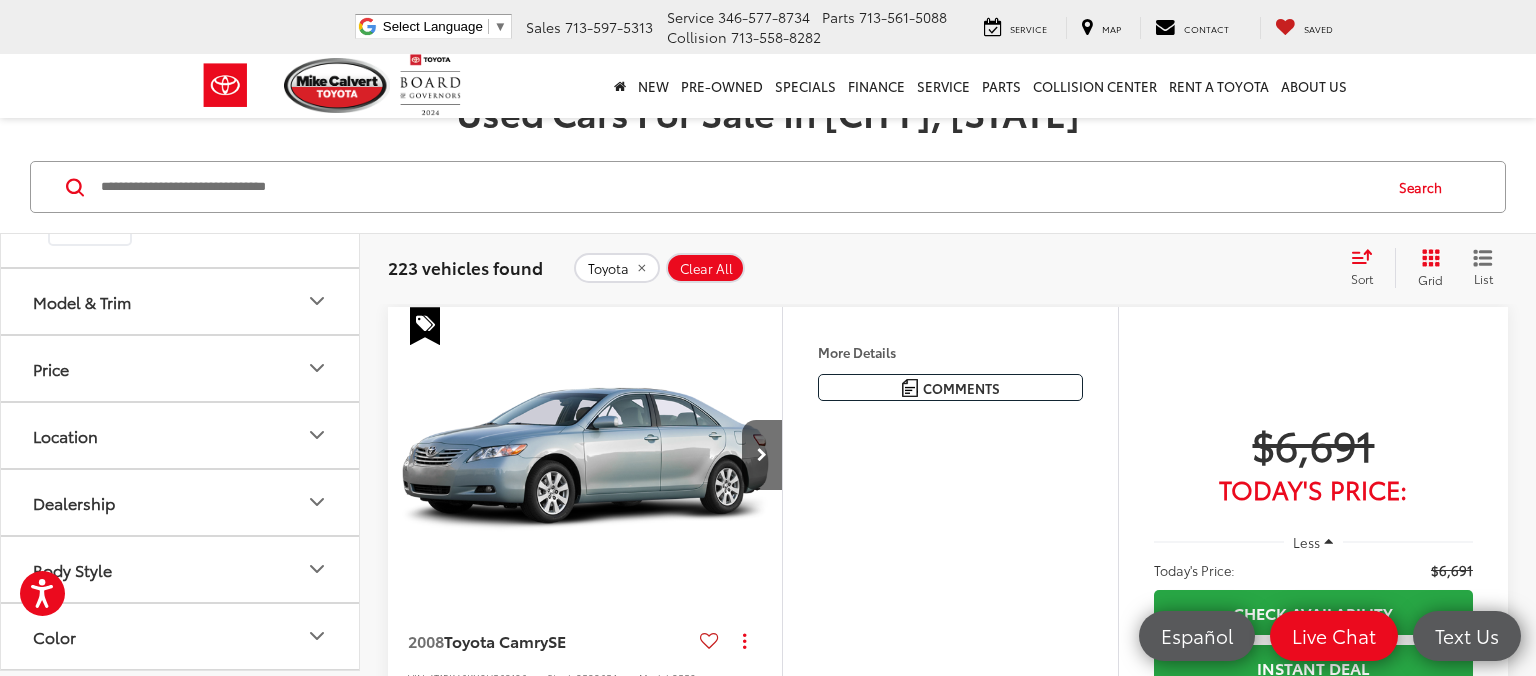 scroll, scrollTop: 1080, scrollLeft: 0, axis: vertical 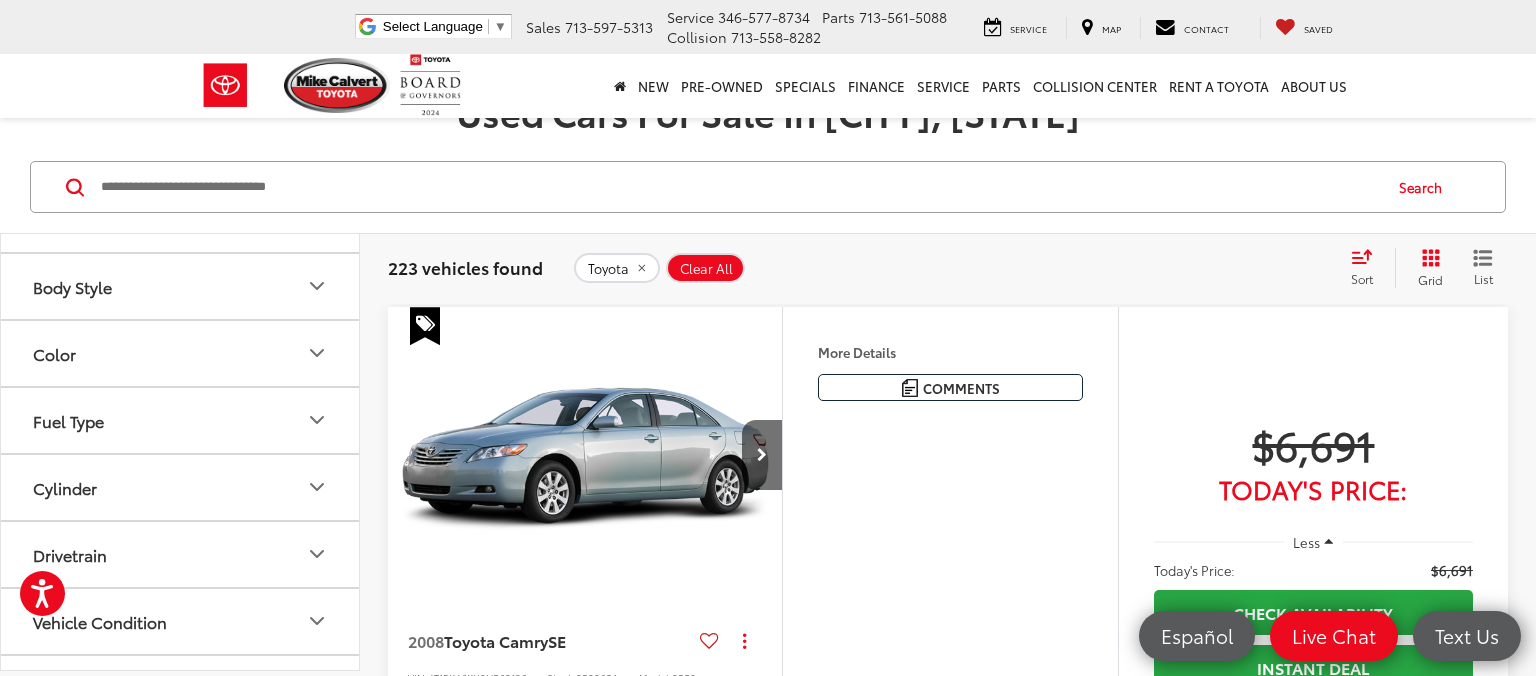 click 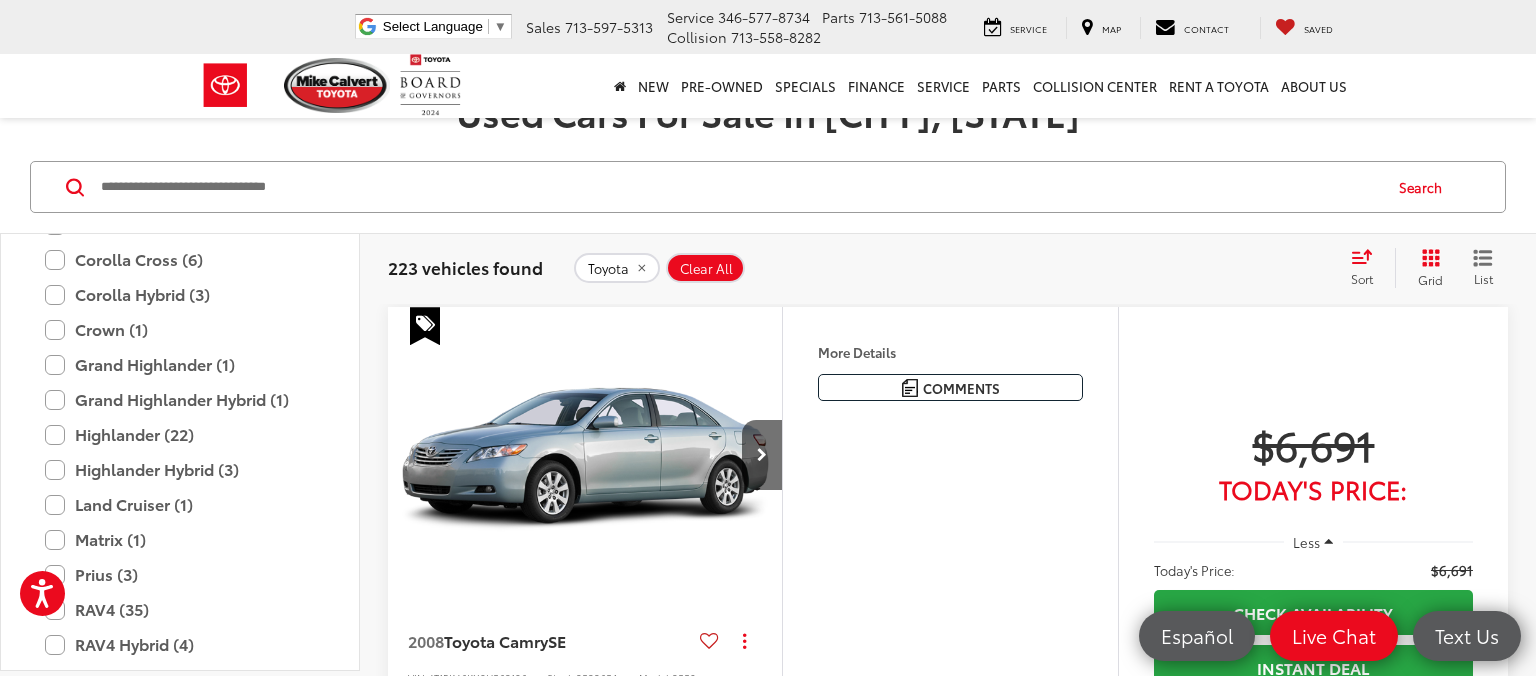 click on "4Runner (22)" at bounding box center [180, 84] 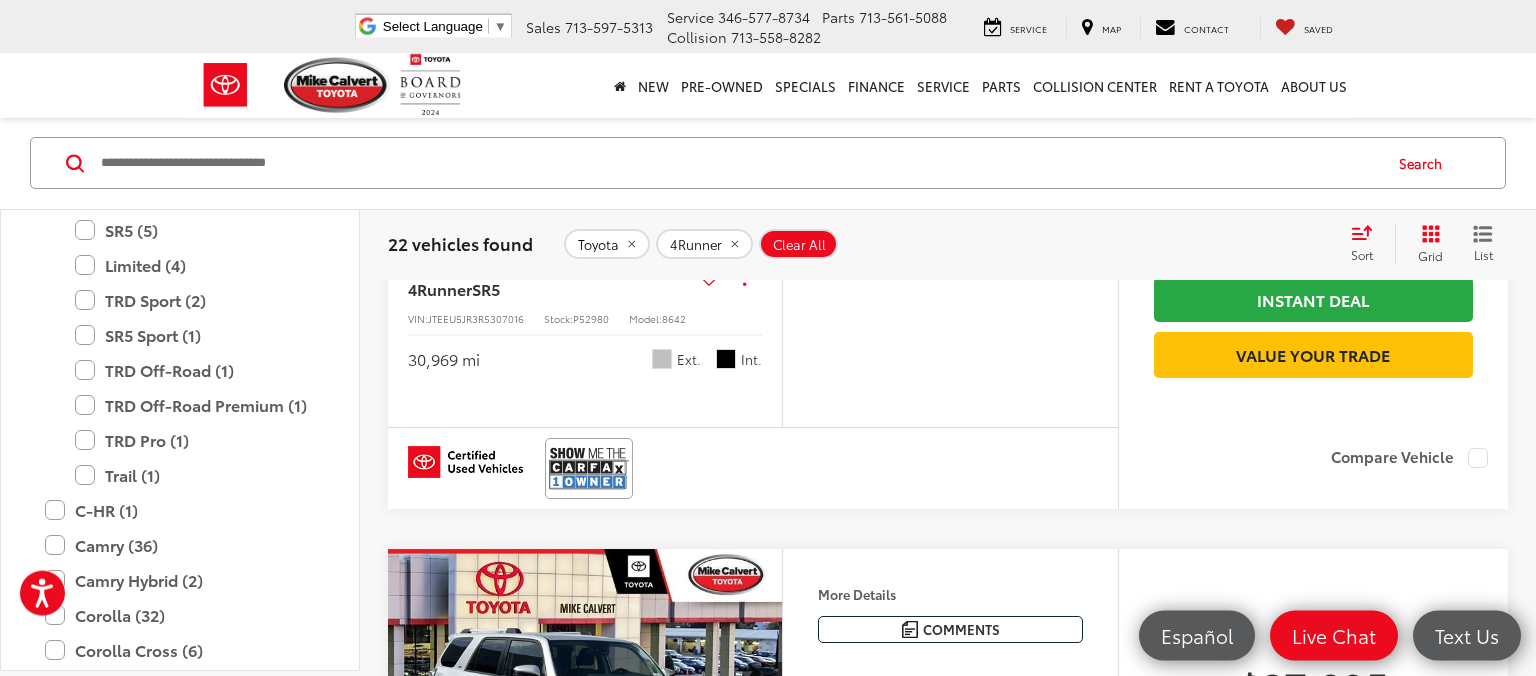 scroll, scrollTop: 2956, scrollLeft: 0, axis: vertical 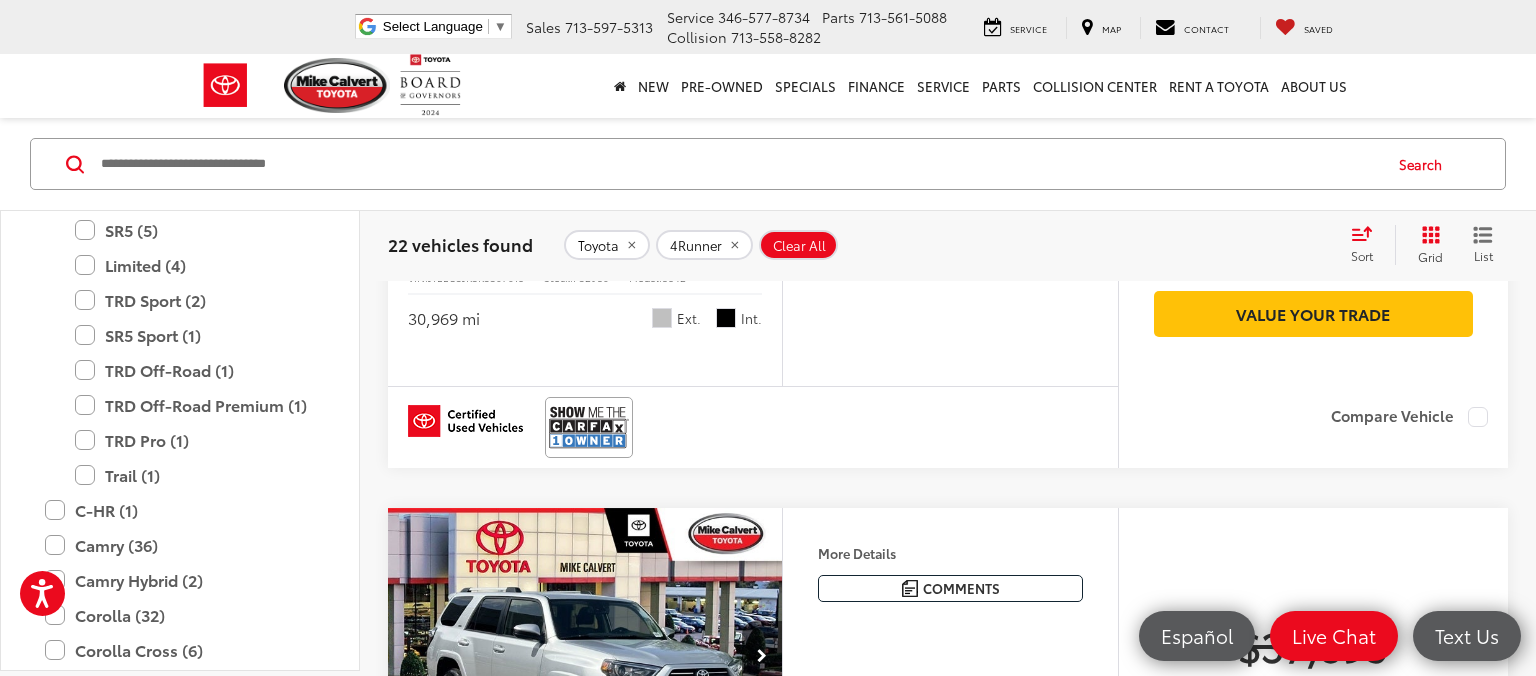 click at bounding box center [585, 47] 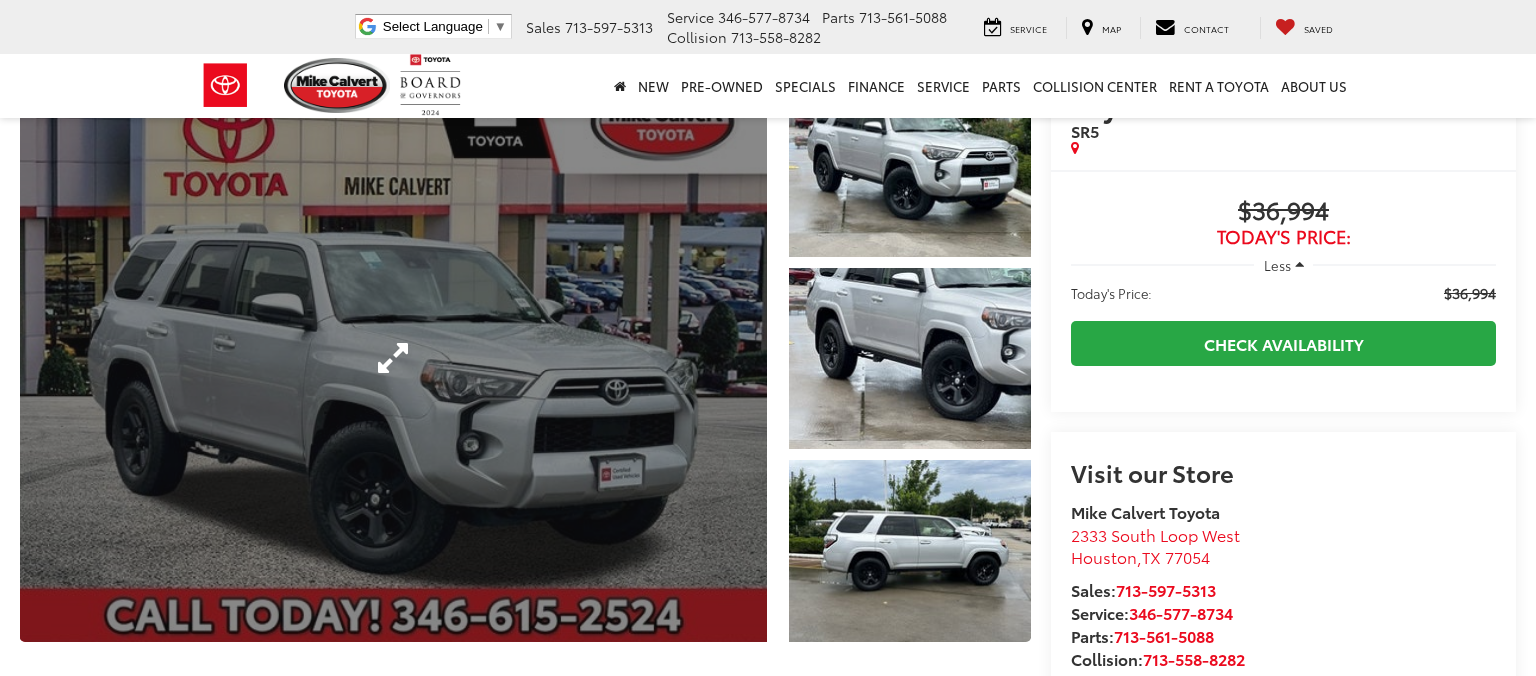 scroll, scrollTop: 106, scrollLeft: 0, axis: vertical 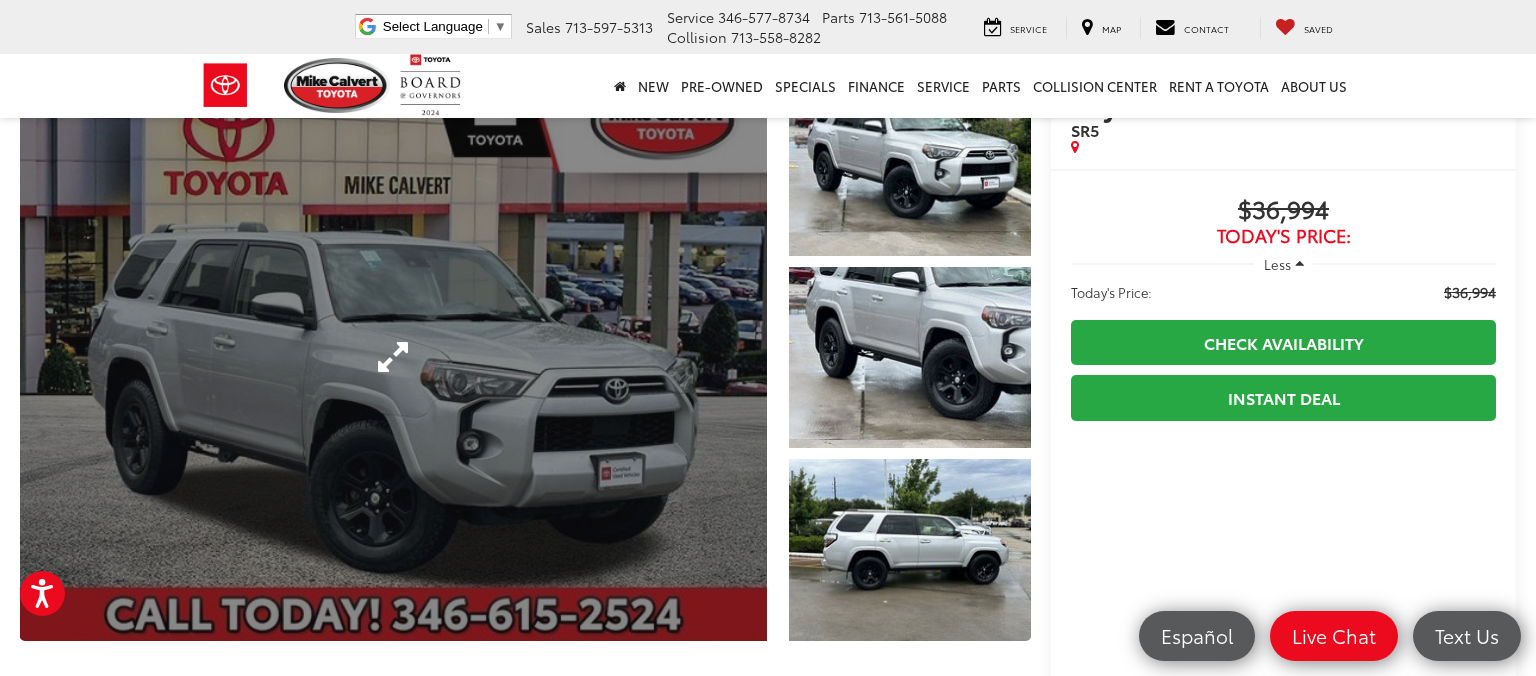 click at bounding box center [393, 357] 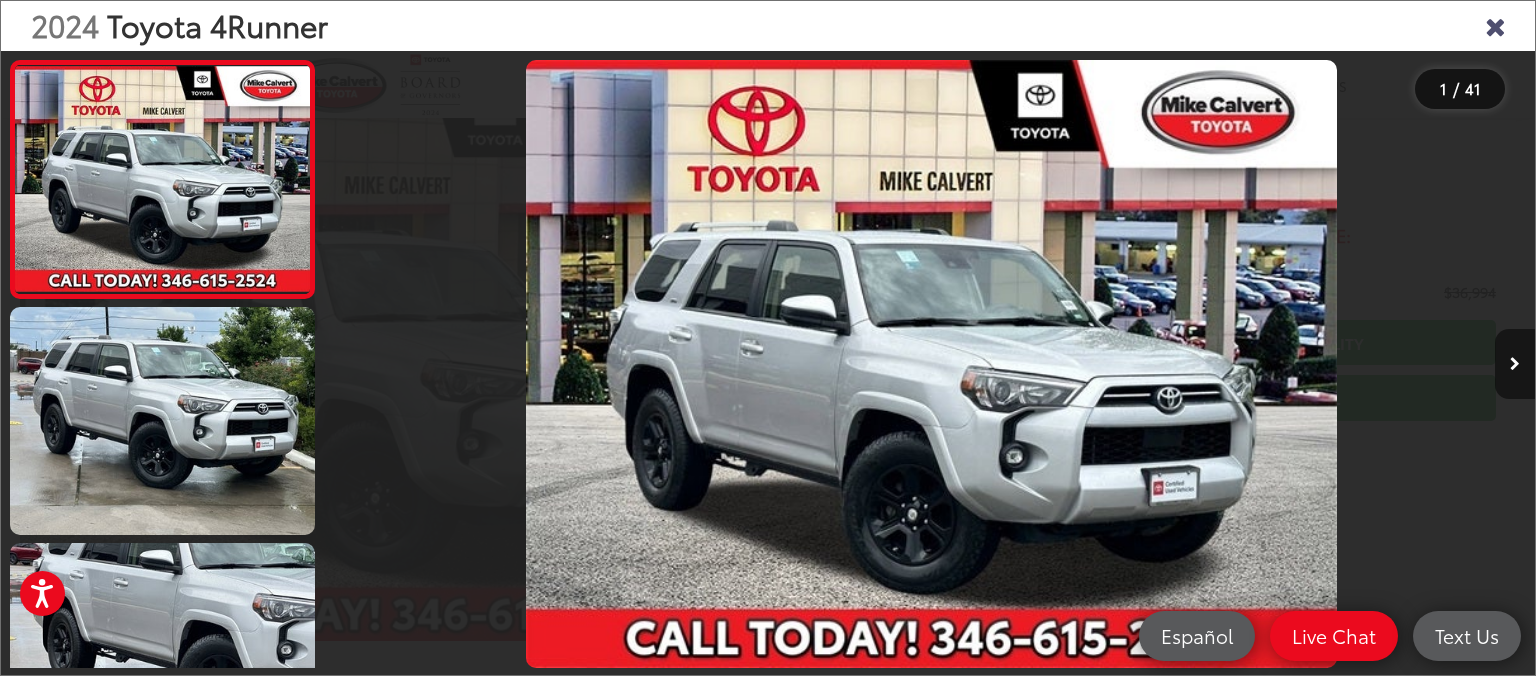 click at bounding box center [1515, 364] 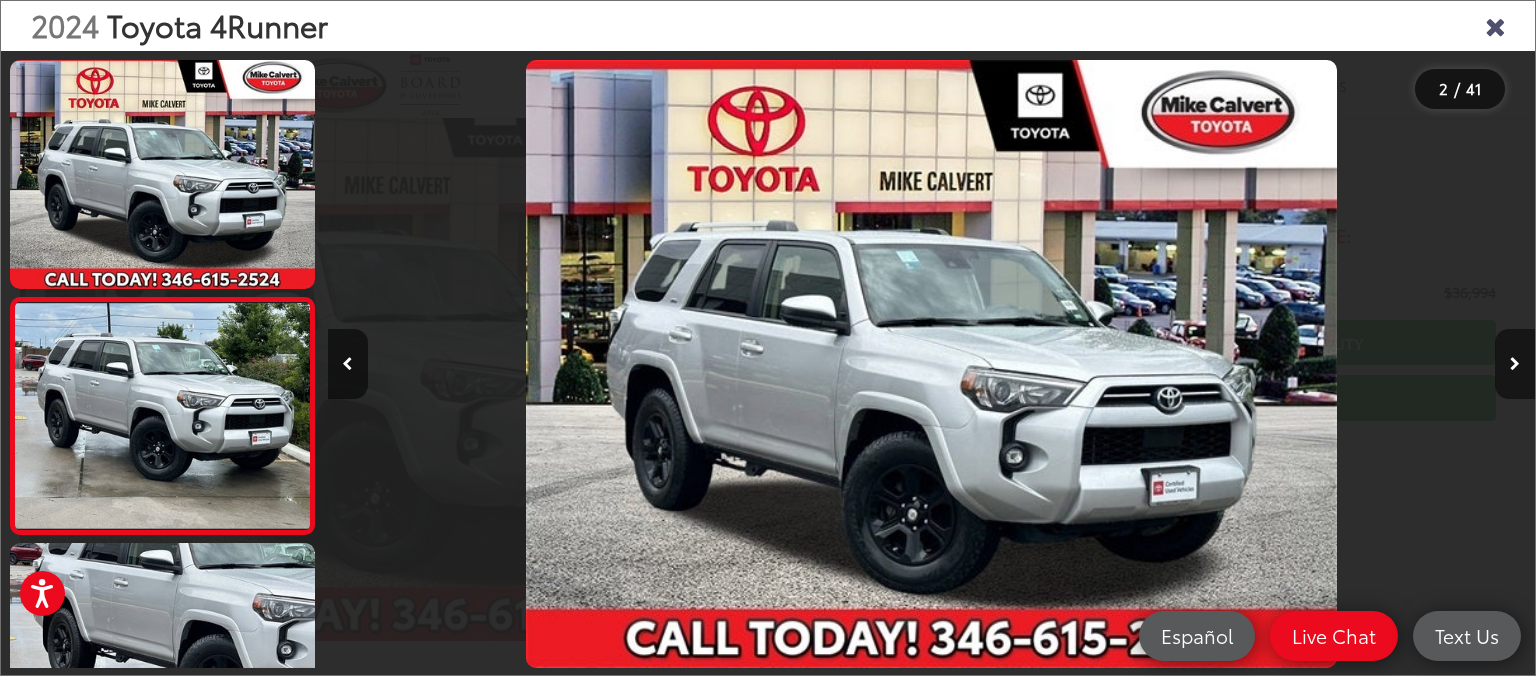 scroll, scrollTop: 0, scrollLeft: 1046, axis: horizontal 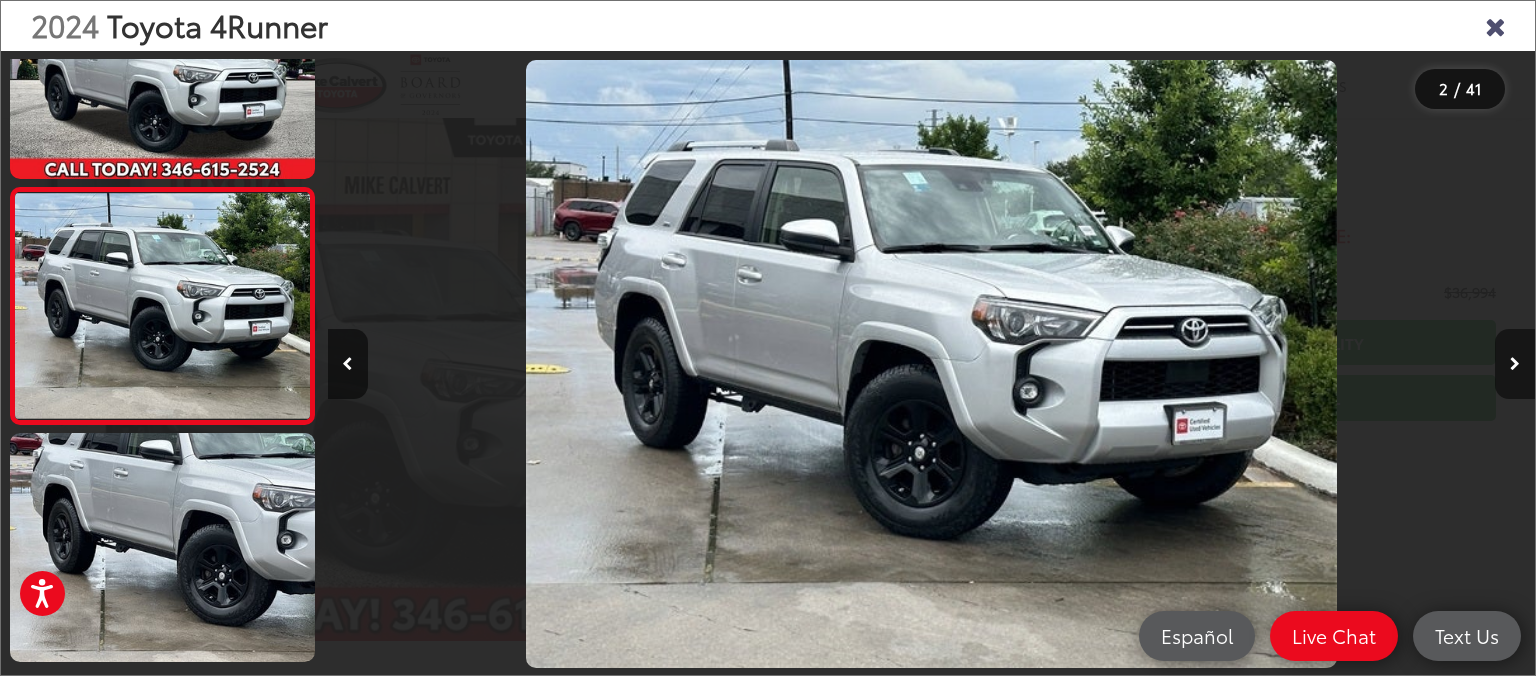click at bounding box center (1515, 364) 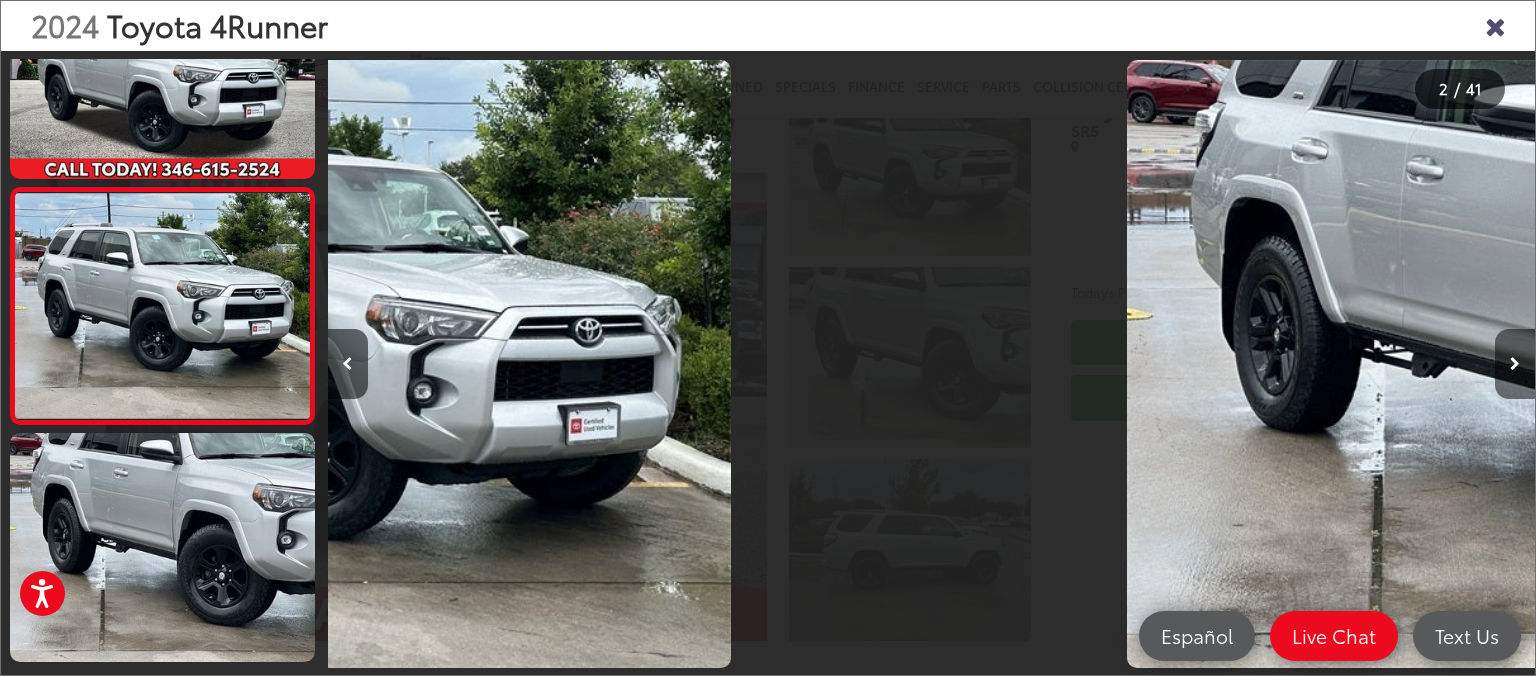 scroll, scrollTop: 212, scrollLeft: 0, axis: vertical 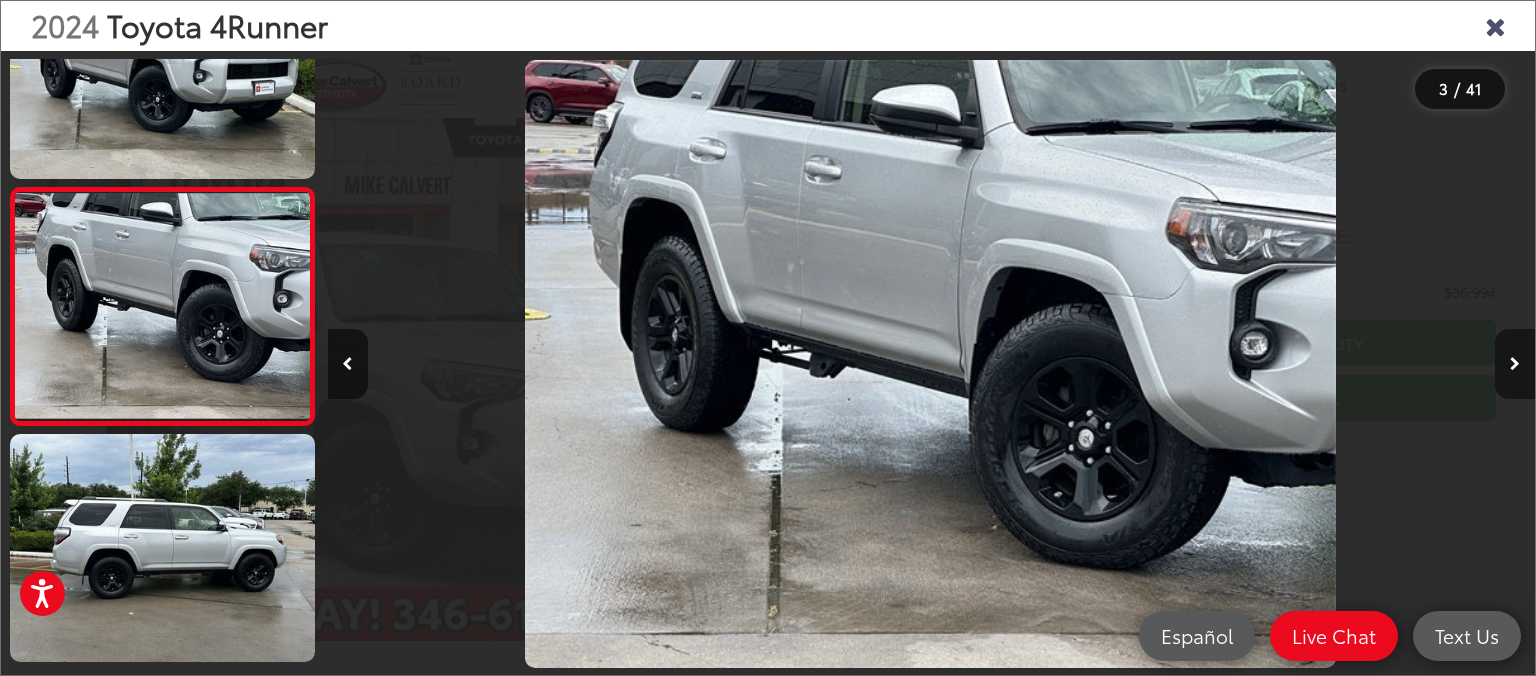 click at bounding box center [1515, 364] 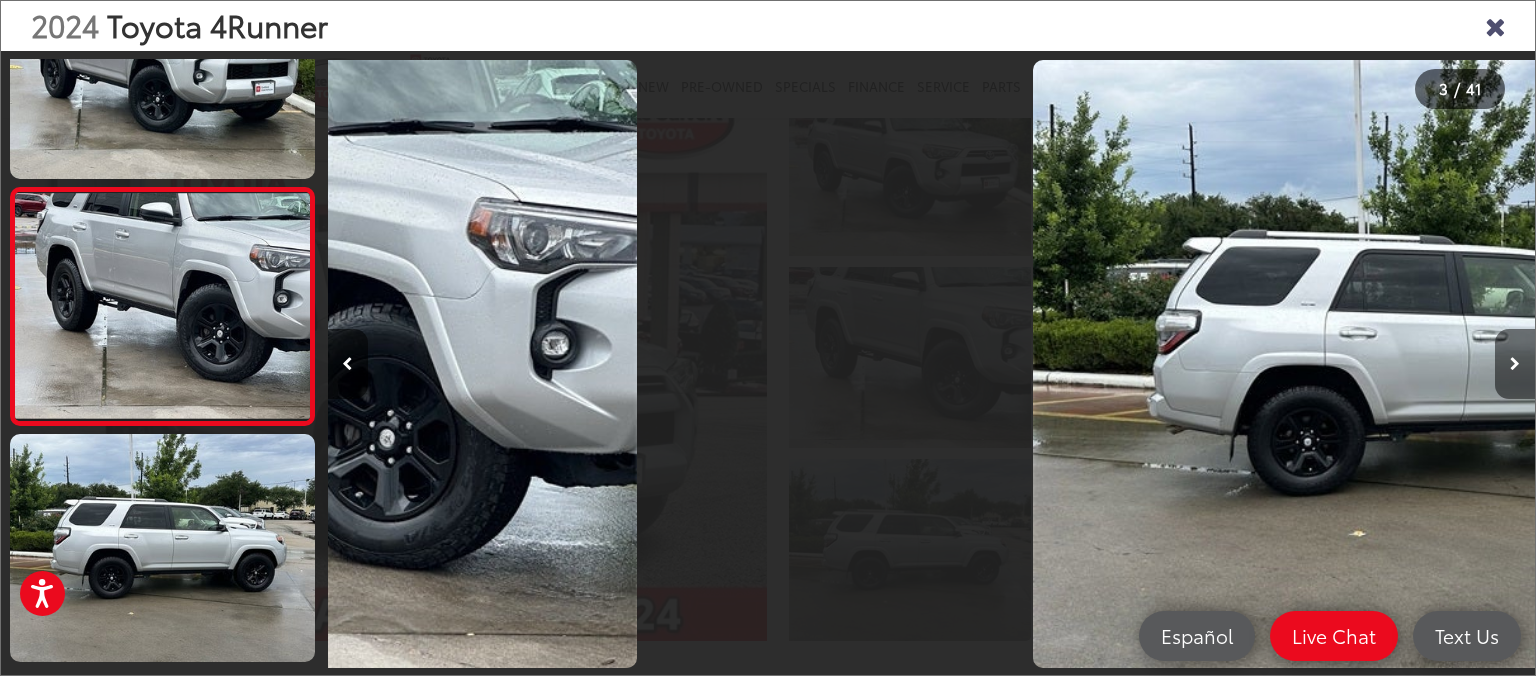 scroll, scrollTop: 466, scrollLeft: 0, axis: vertical 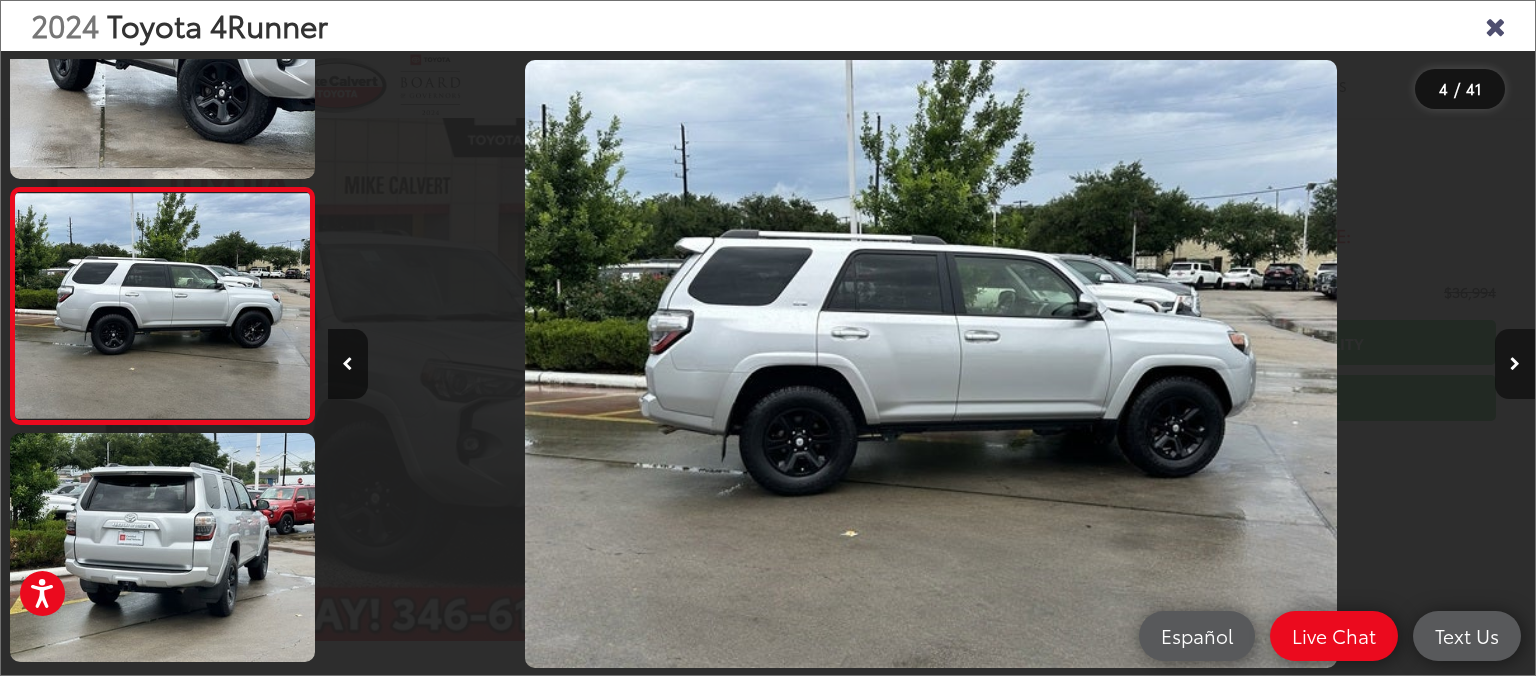 click at bounding box center [1515, 364] 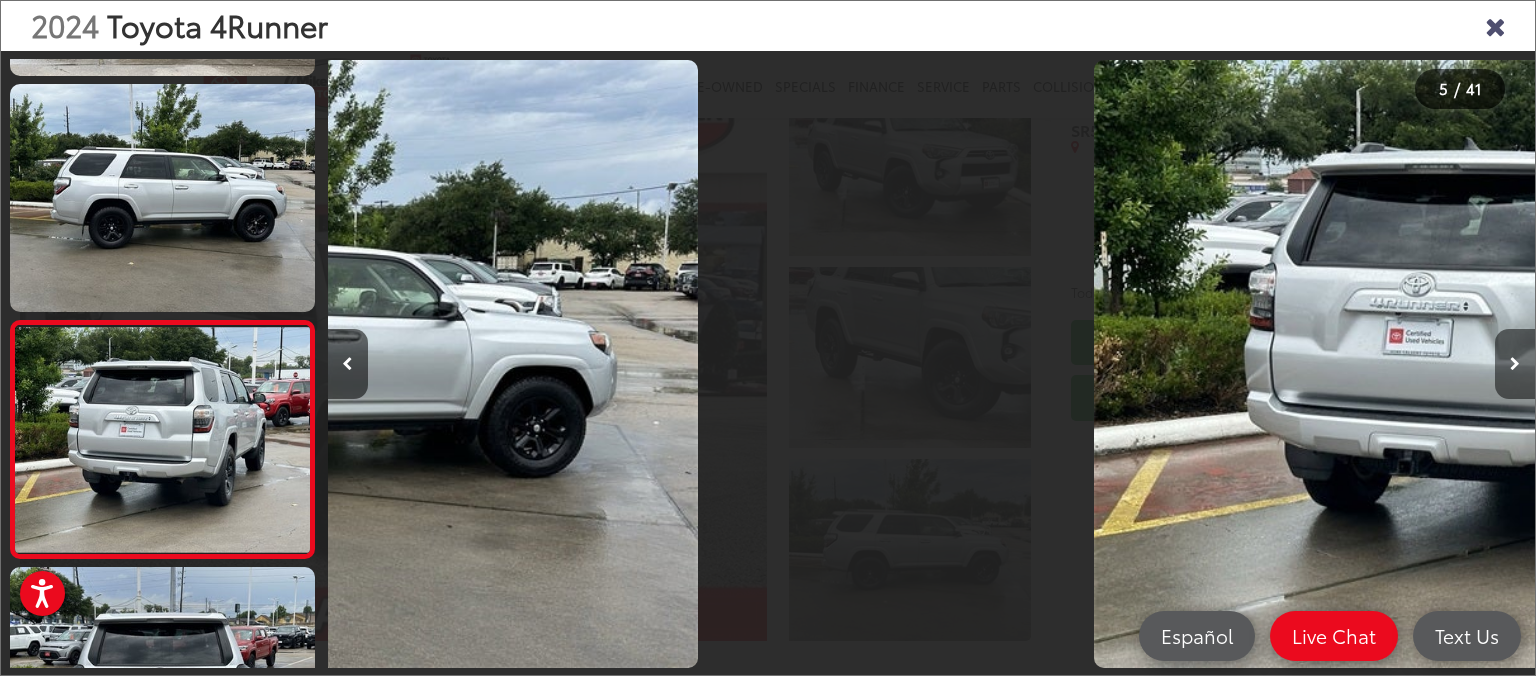 scroll, scrollTop: 0, scrollLeft: 4680, axis: horizontal 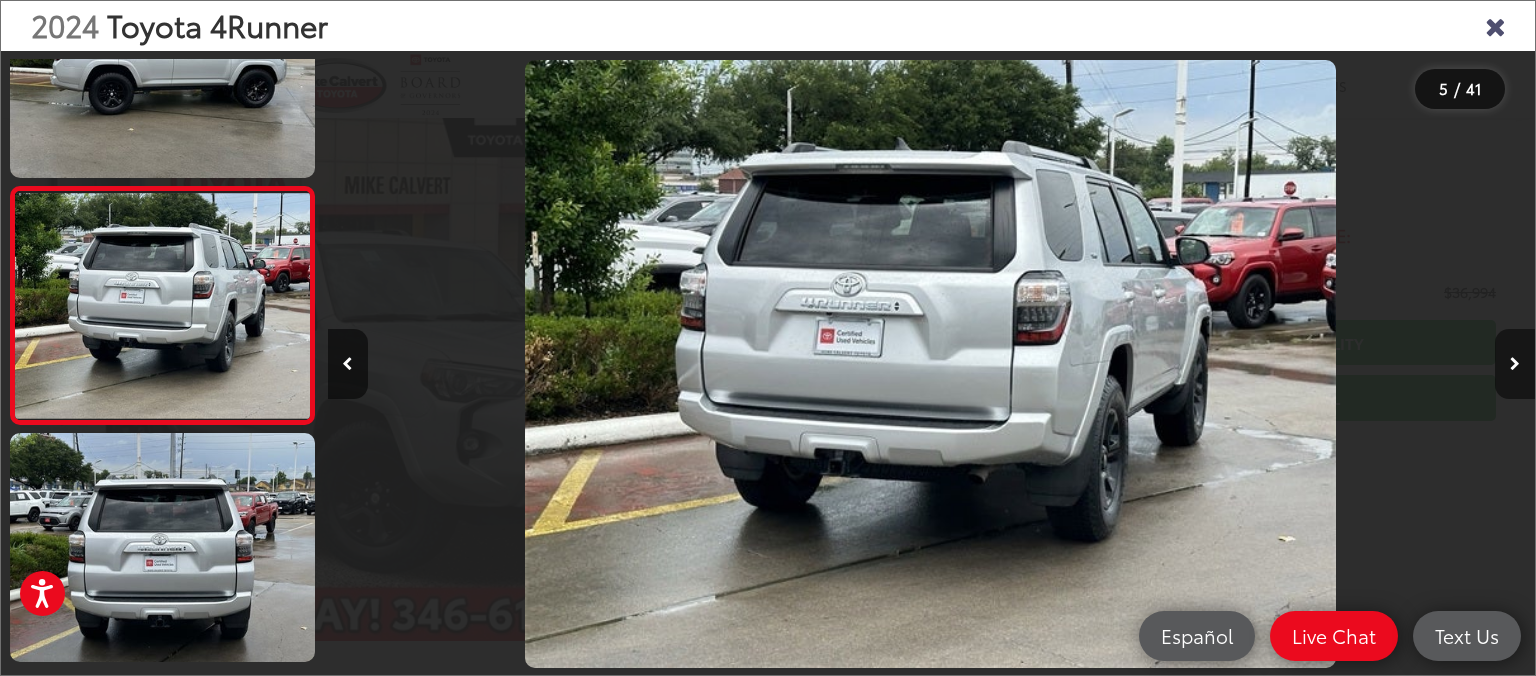 click at bounding box center (1515, 364) 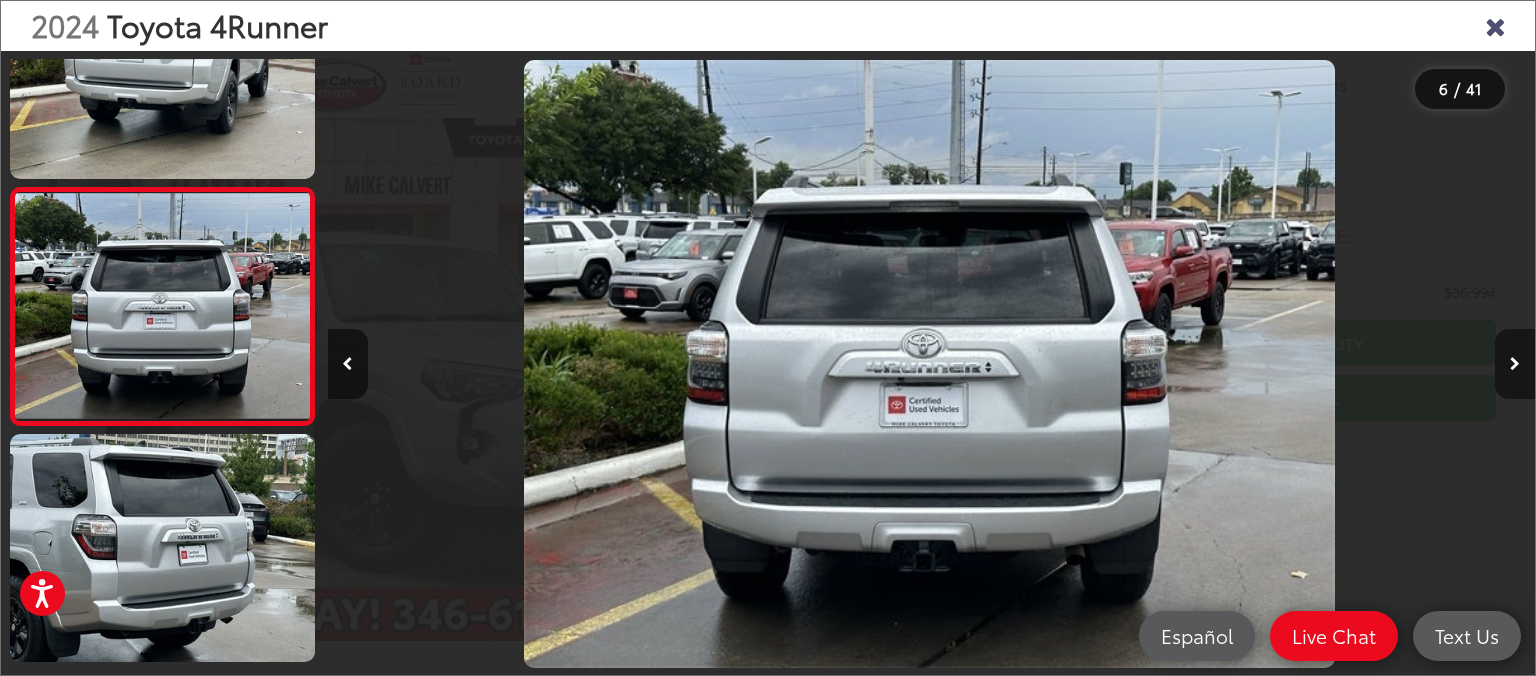 click at bounding box center (1515, 364) 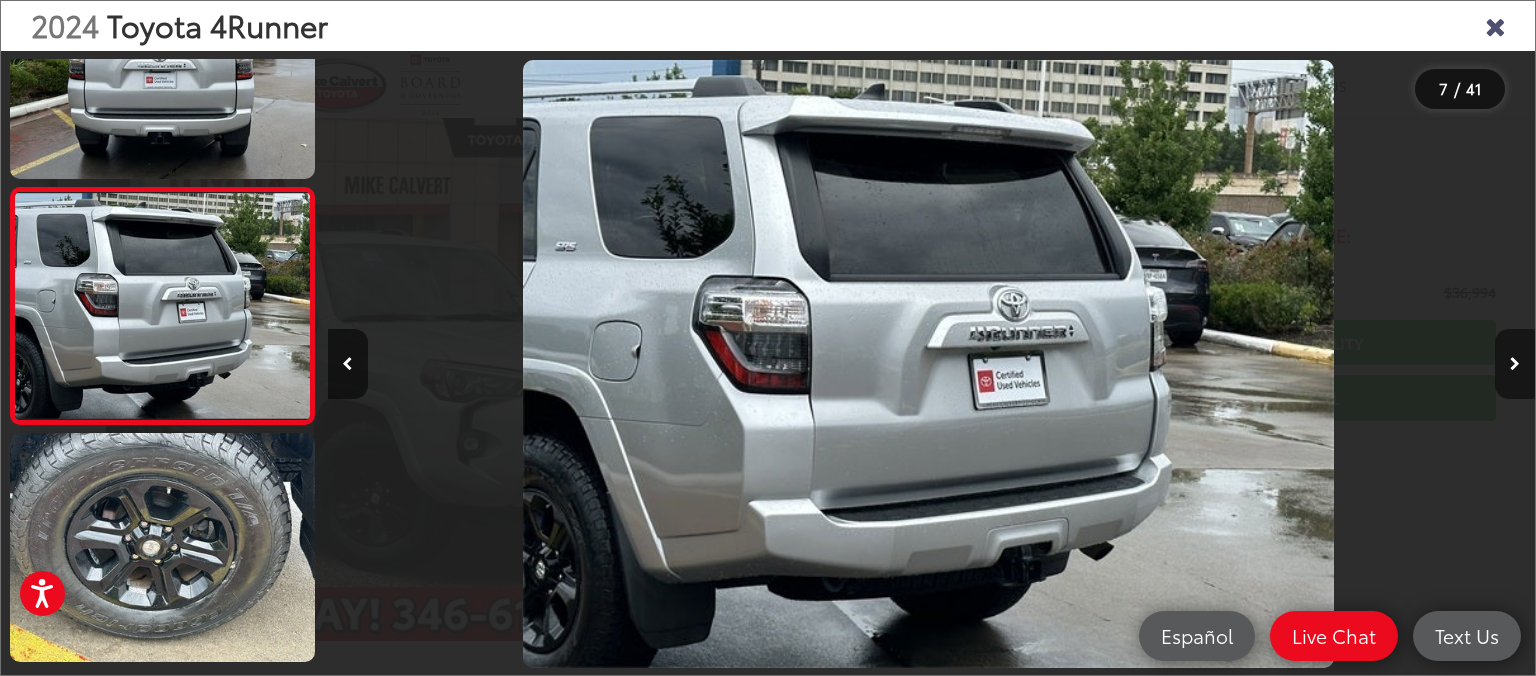 click at bounding box center (1515, 364) 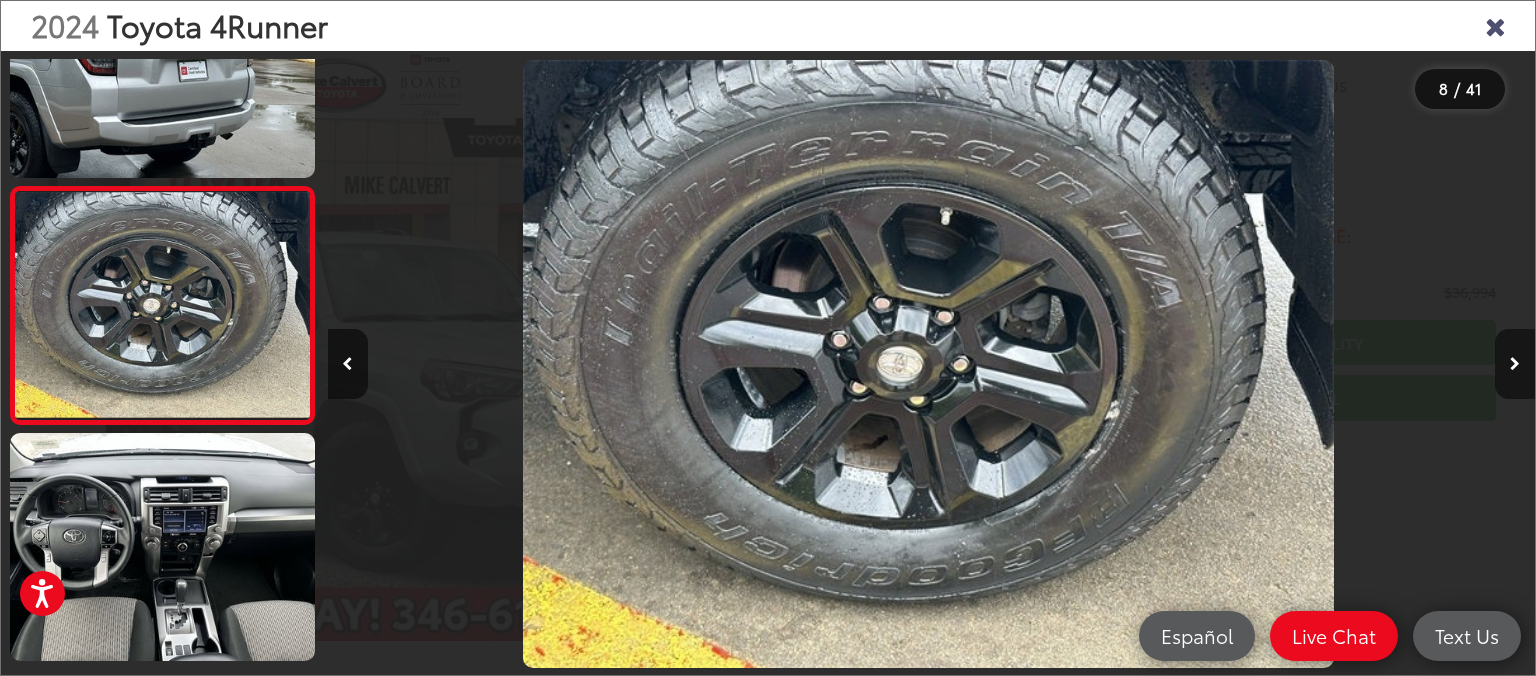 click at bounding box center [1515, 364] 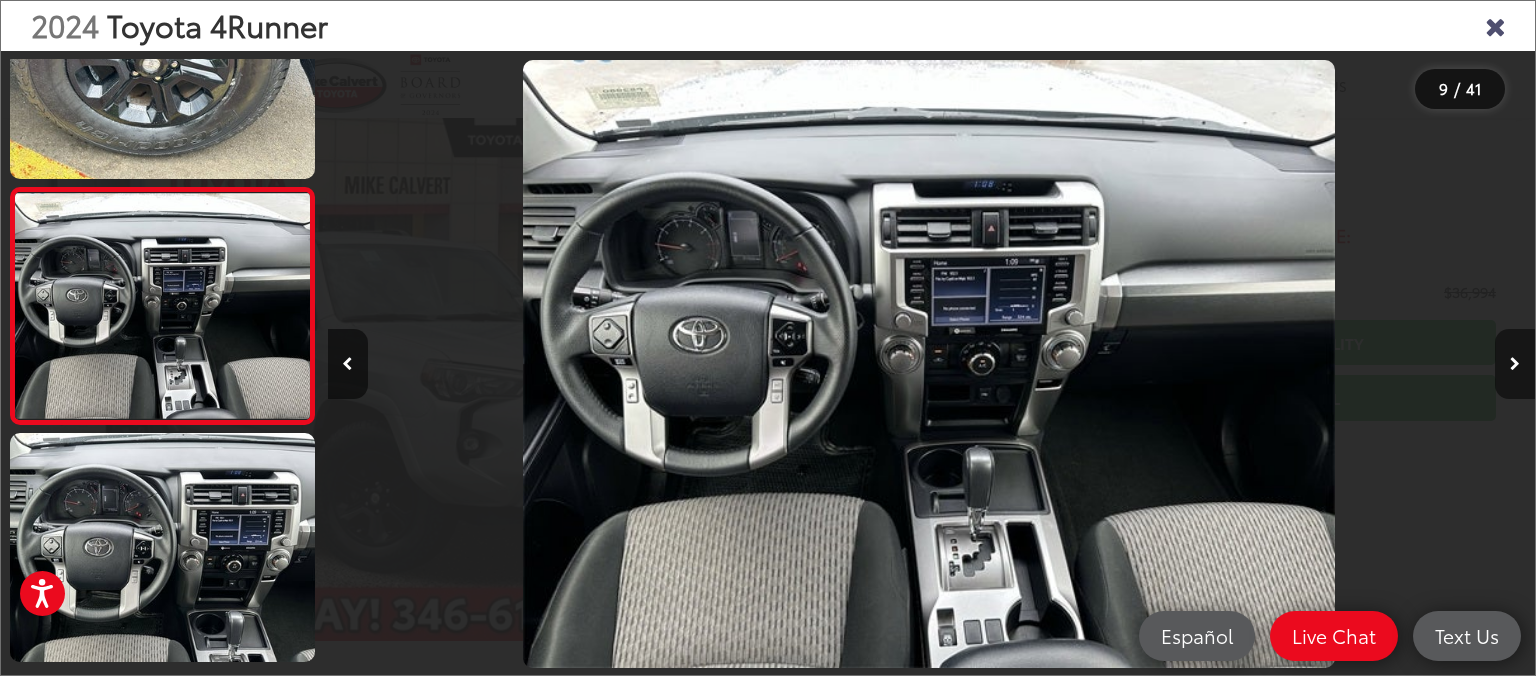click at bounding box center [1515, 364] 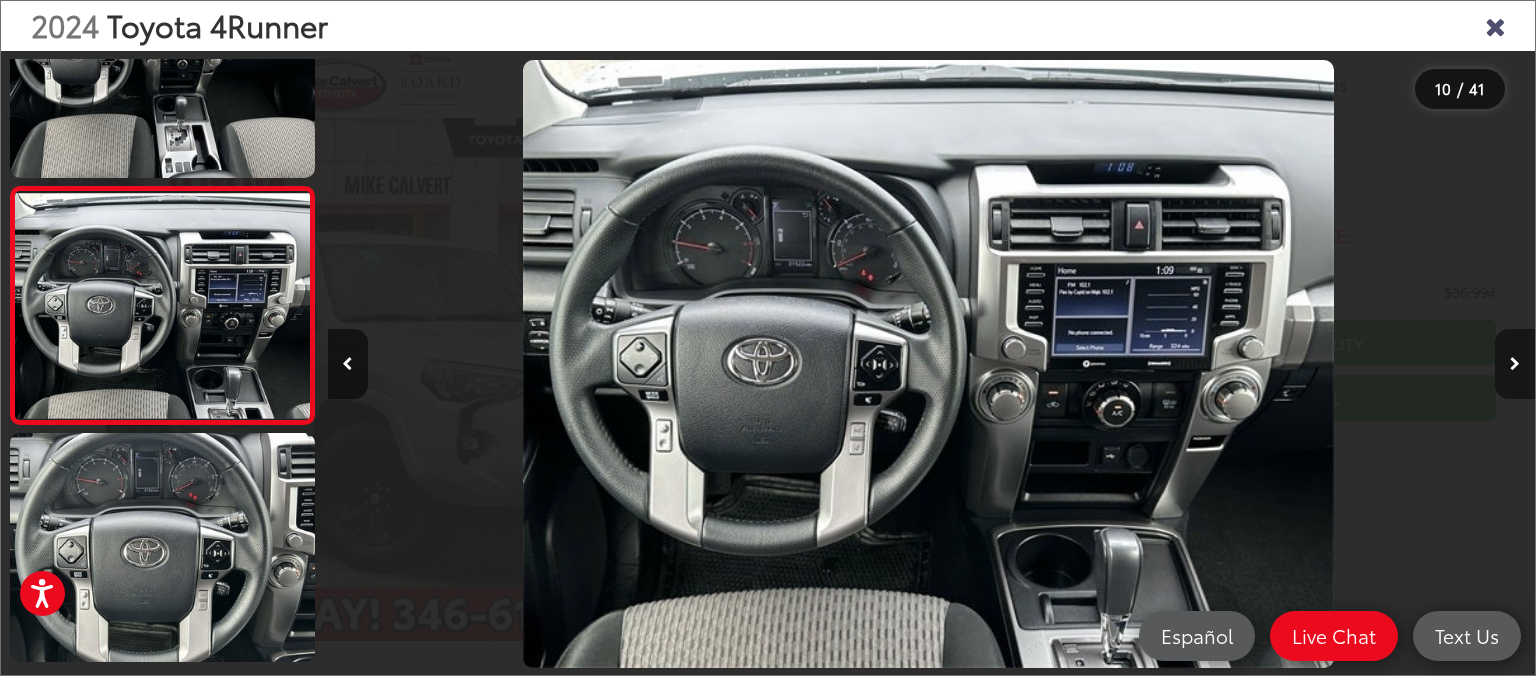 click at bounding box center (1515, 364) 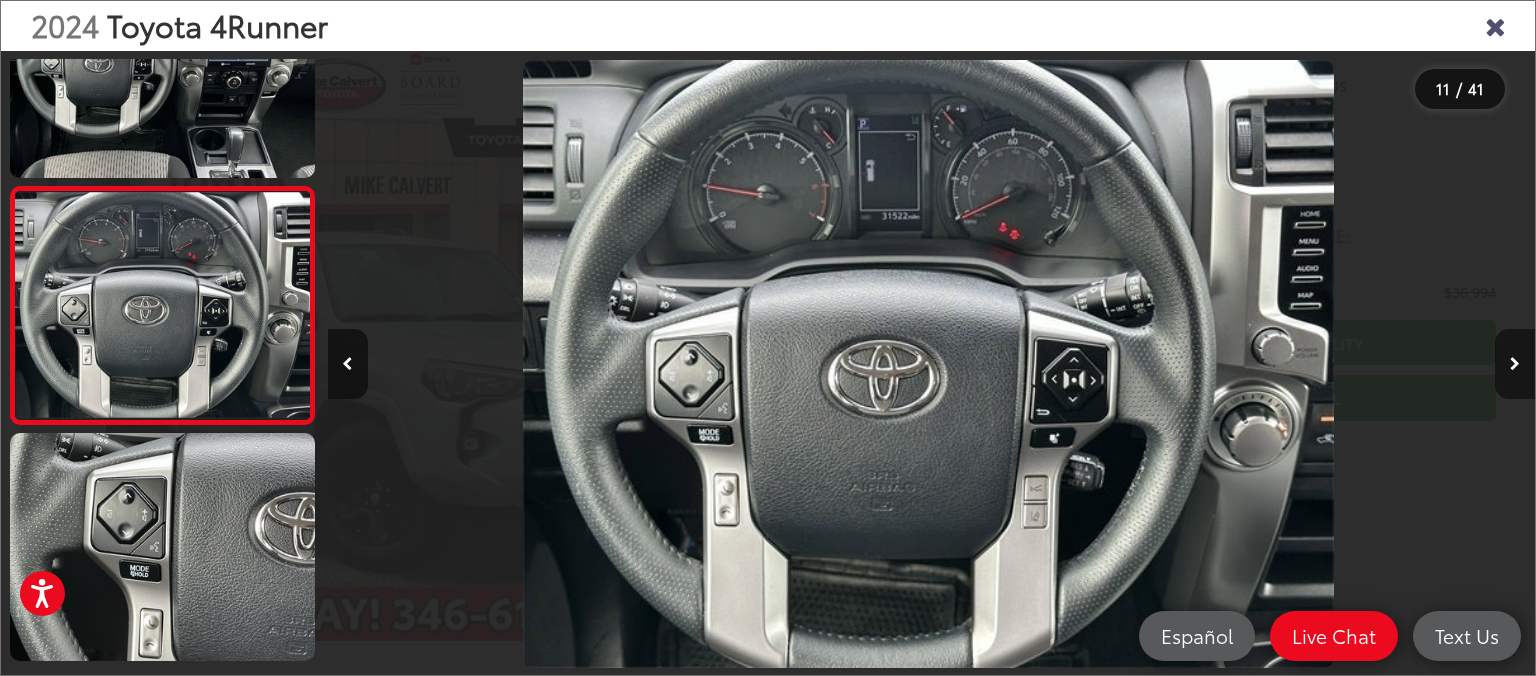 click at bounding box center (1515, 364) 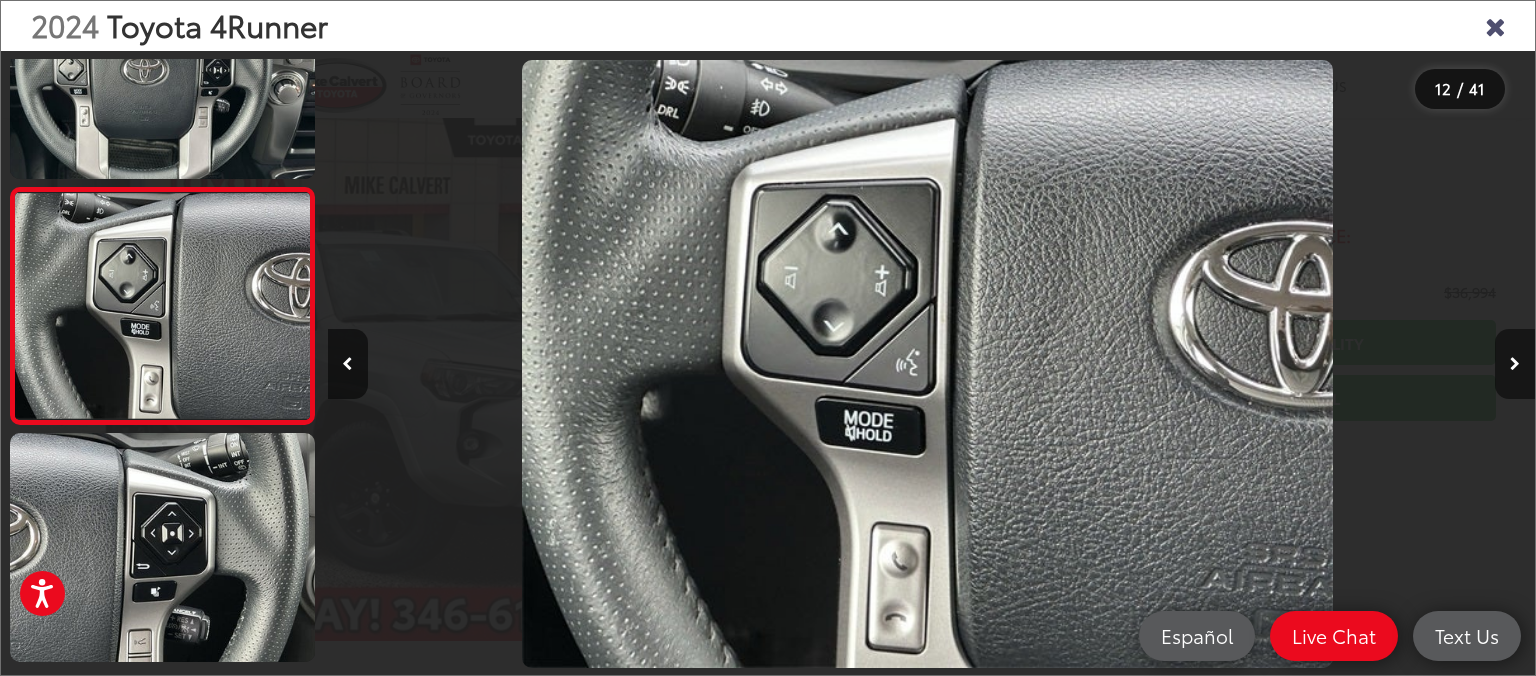 click at bounding box center [1515, 364] 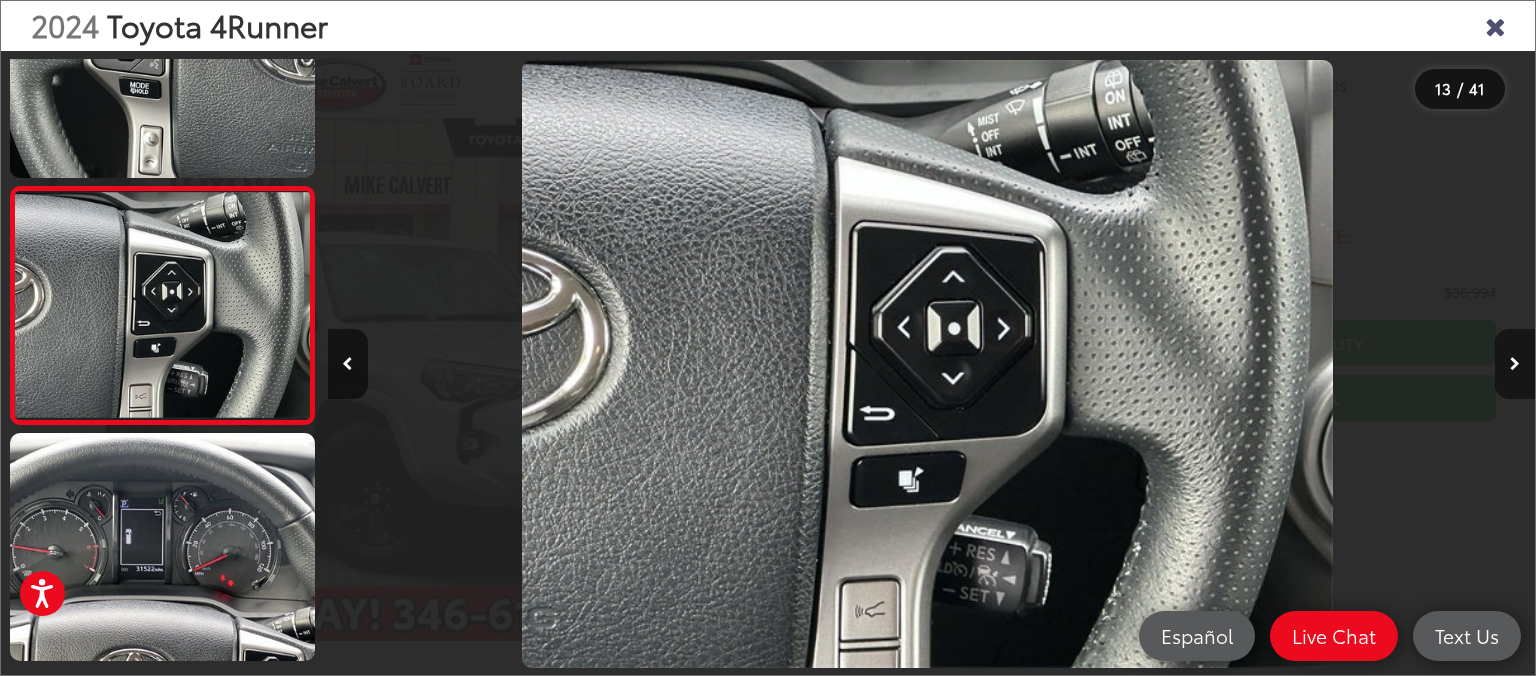 click at bounding box center [1515, 364] 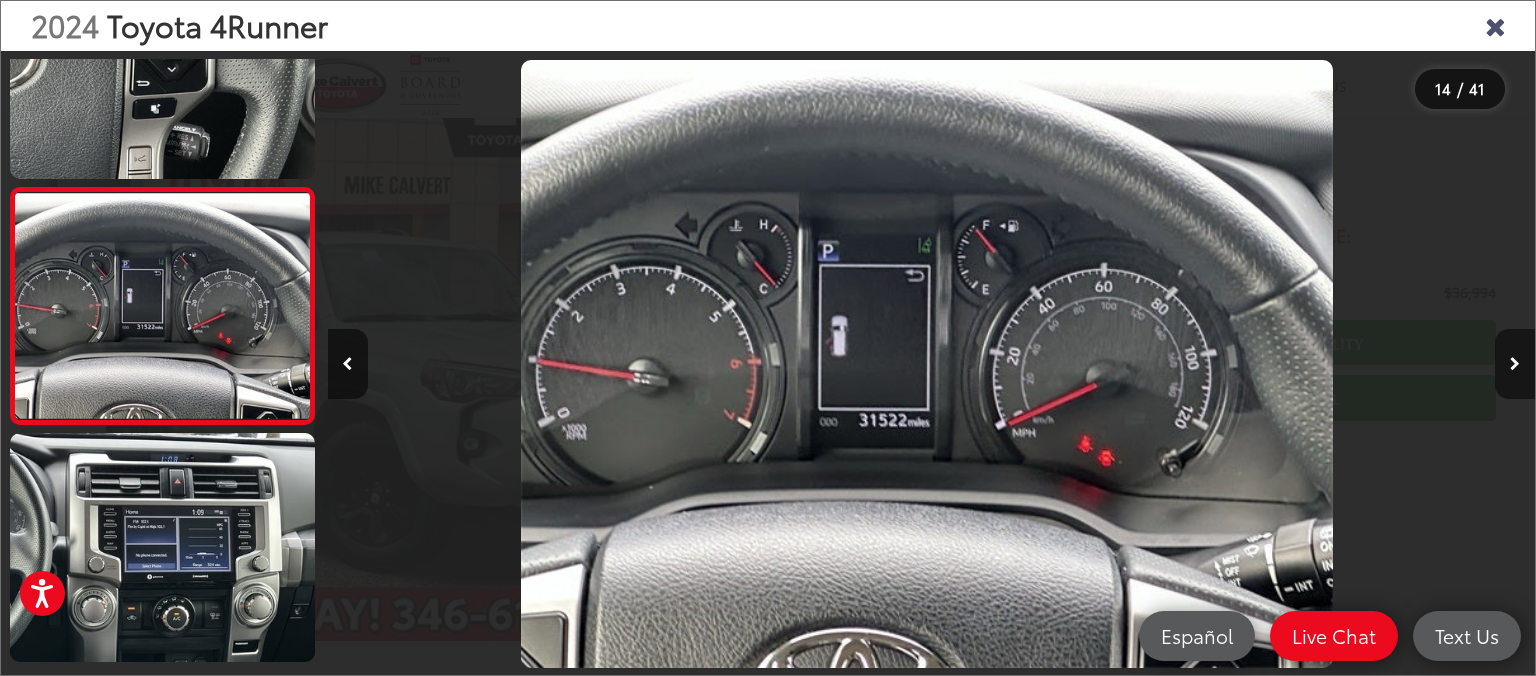 click at bounding box center [1515, 364] 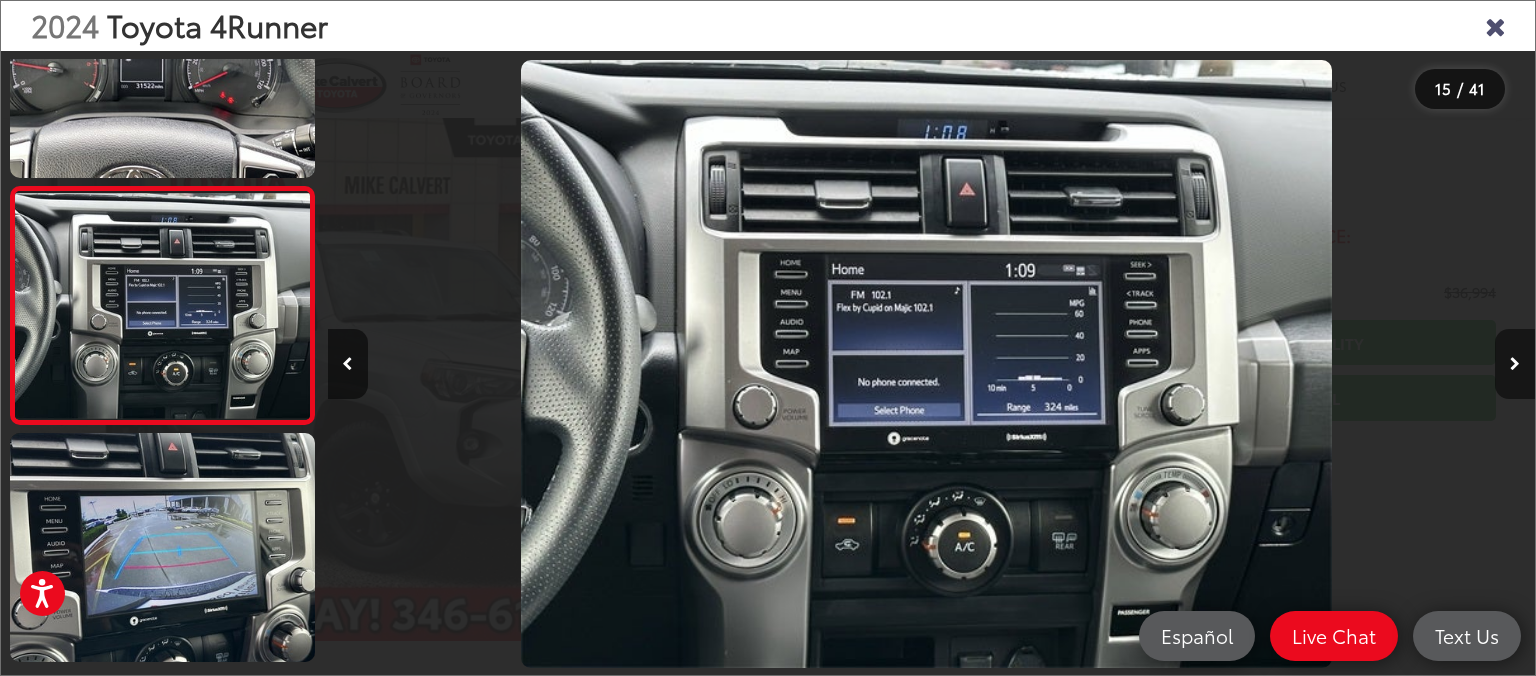 click at bounding box center (1515, 364) 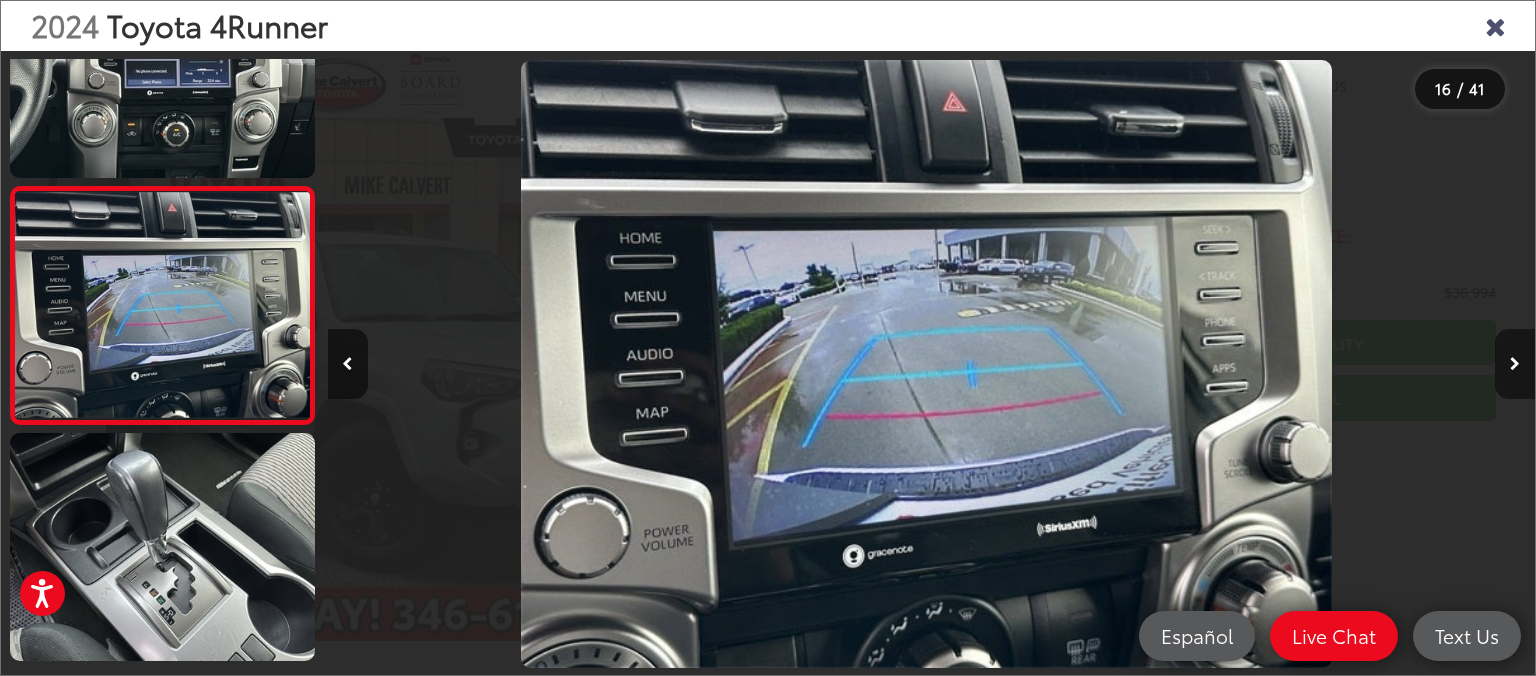 click at bounding box center (1515, 364) 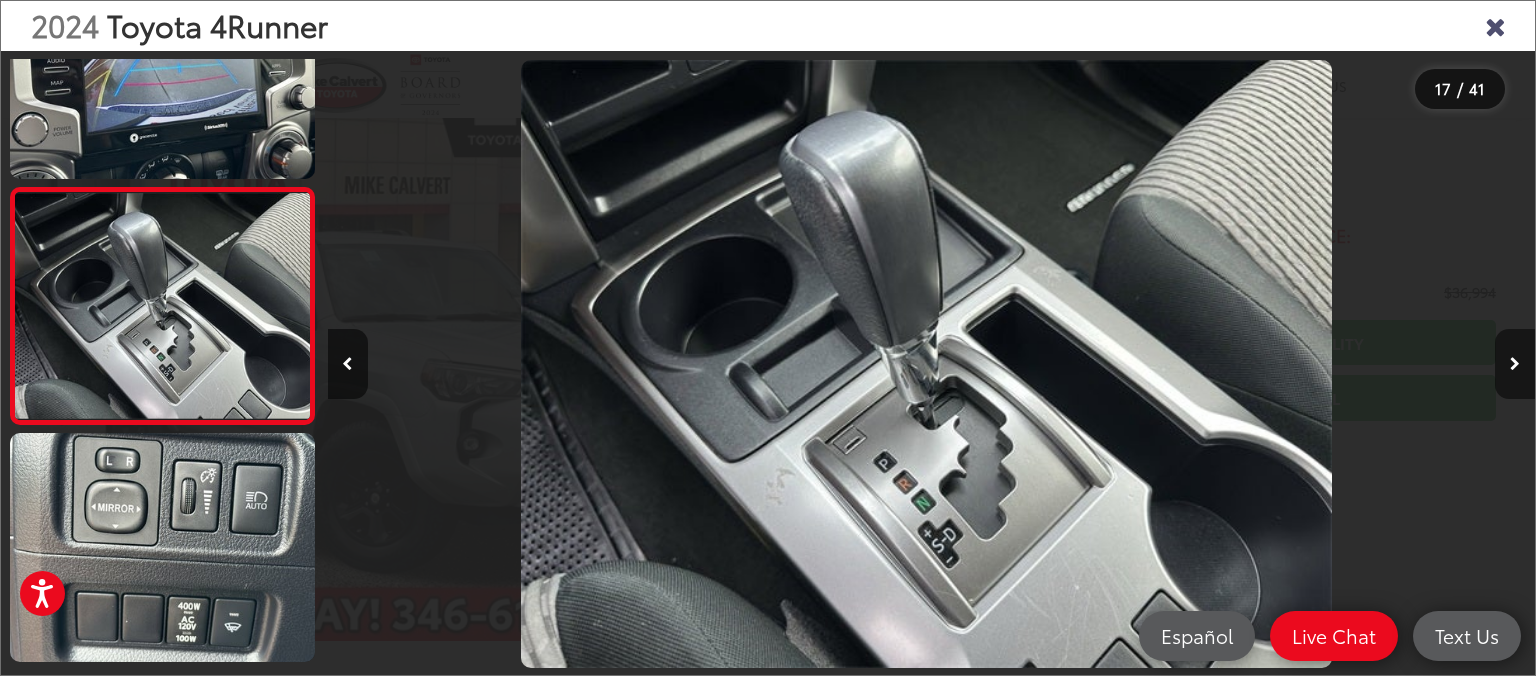 click at bounding box center (1515, 364) 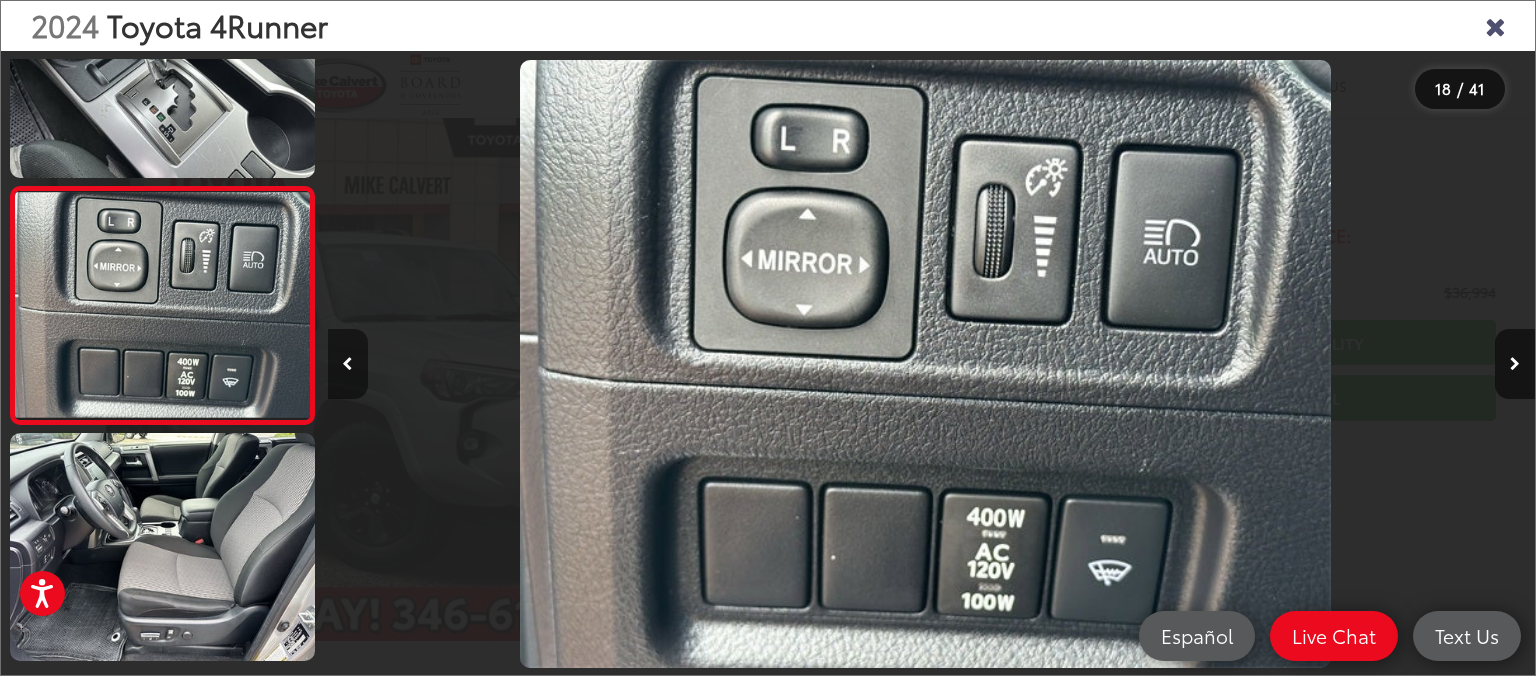 click at bounding box center [348, 364] 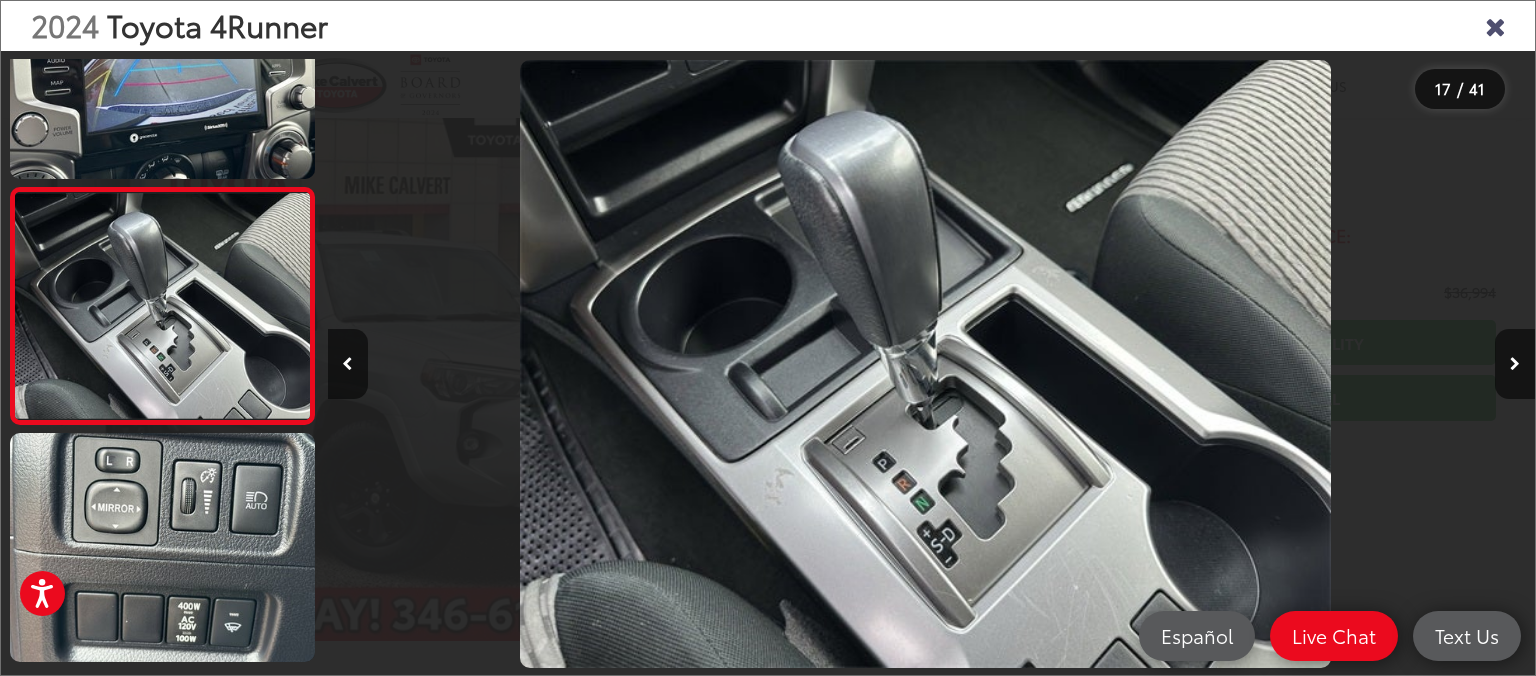 click on "2024   Toyota 4Runner
17
/
41" at bounding box center [768, 338] 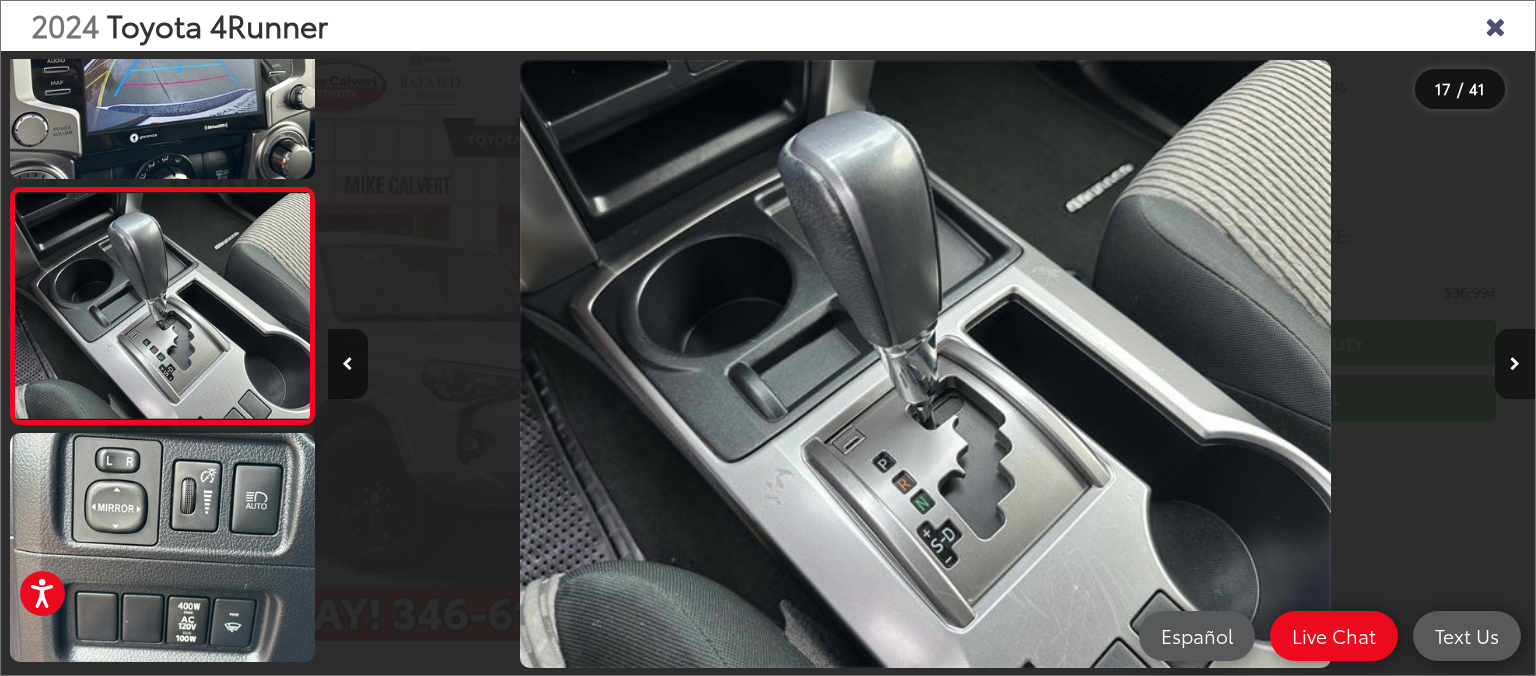 click at bounding box center [1515, 364] 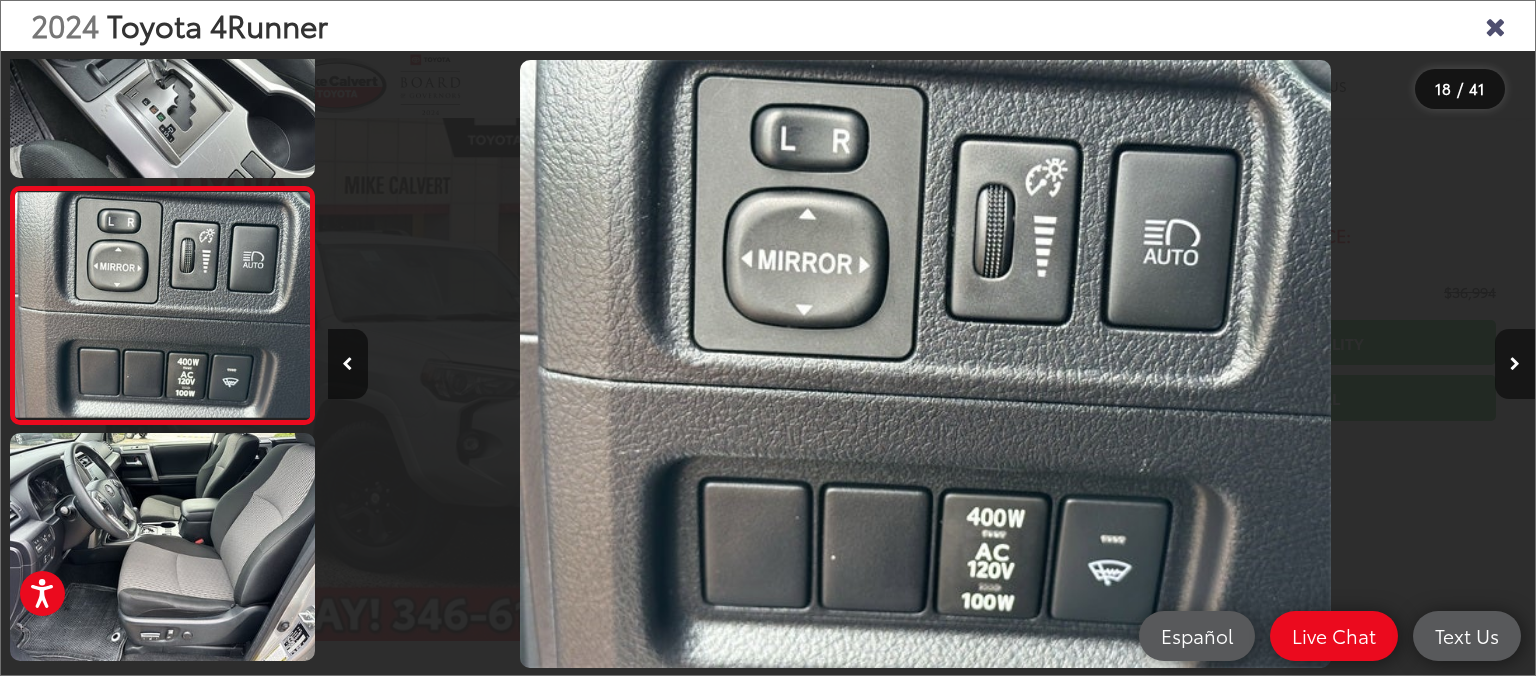 click at bounding box center (1515, 364) 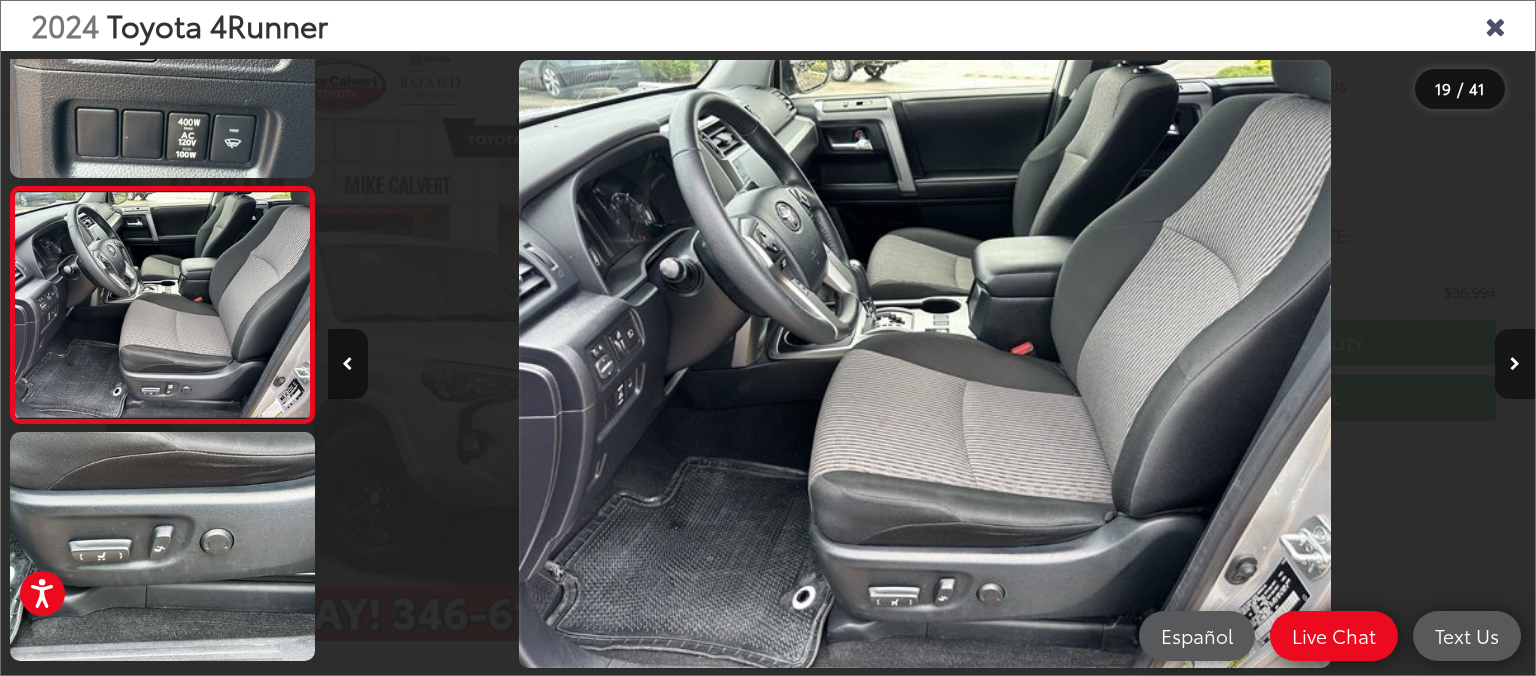 click at bounding box center (1515, 364) 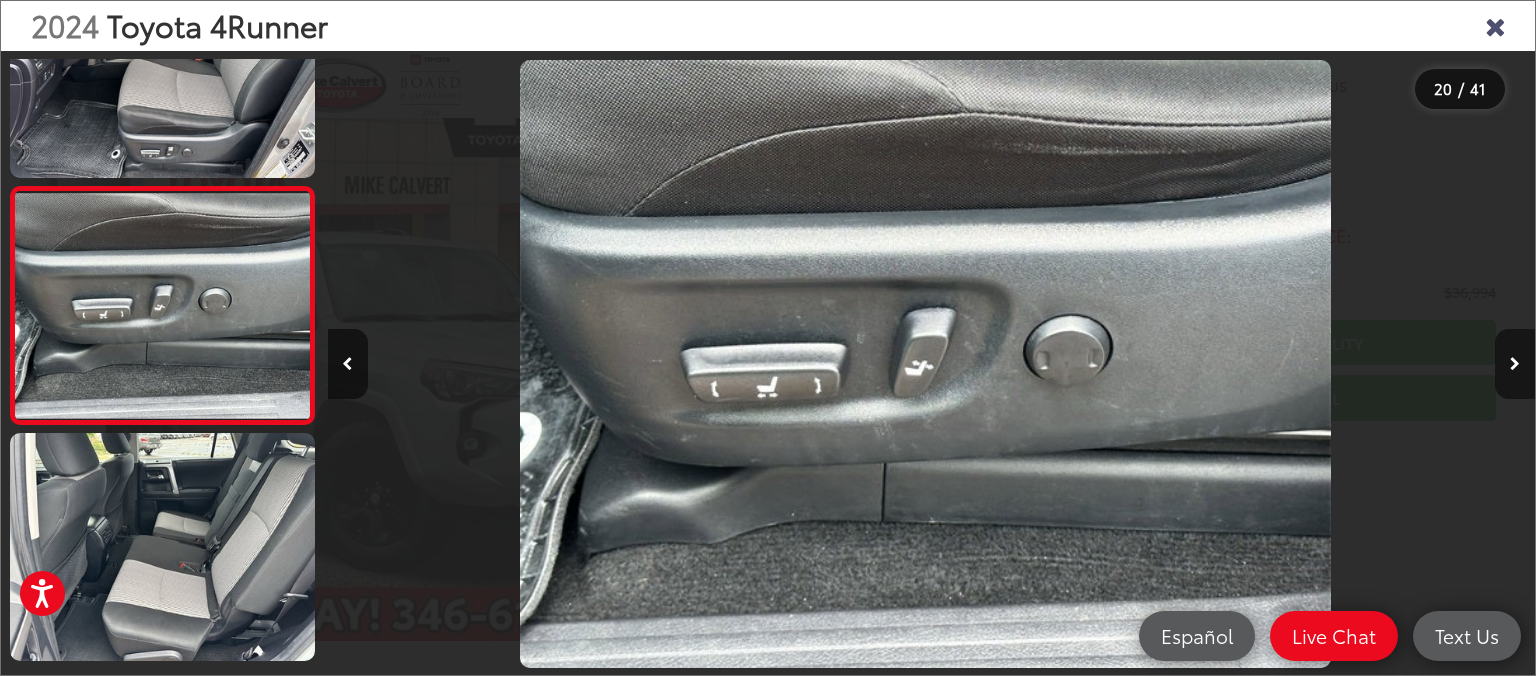 click at bounding box center (1515, 364) 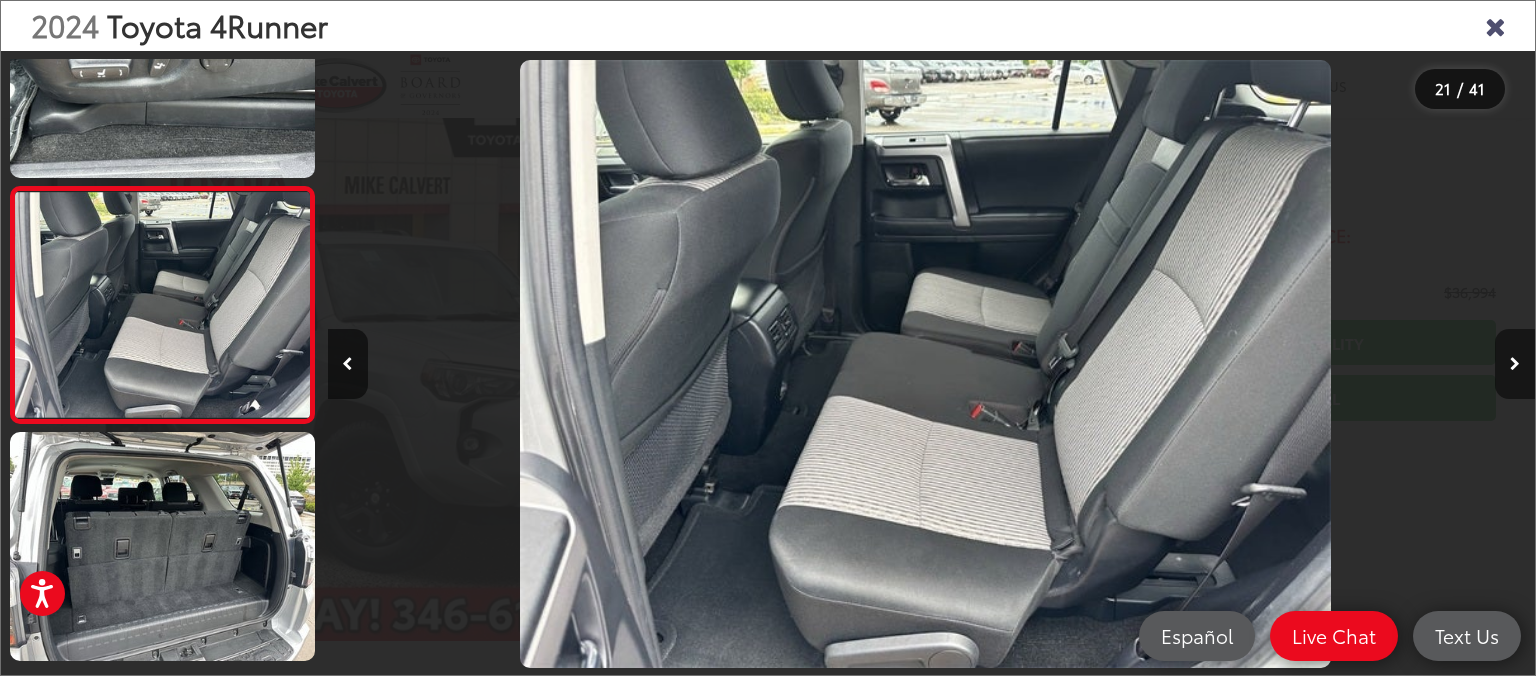 click at bounding box center [1515, 364] 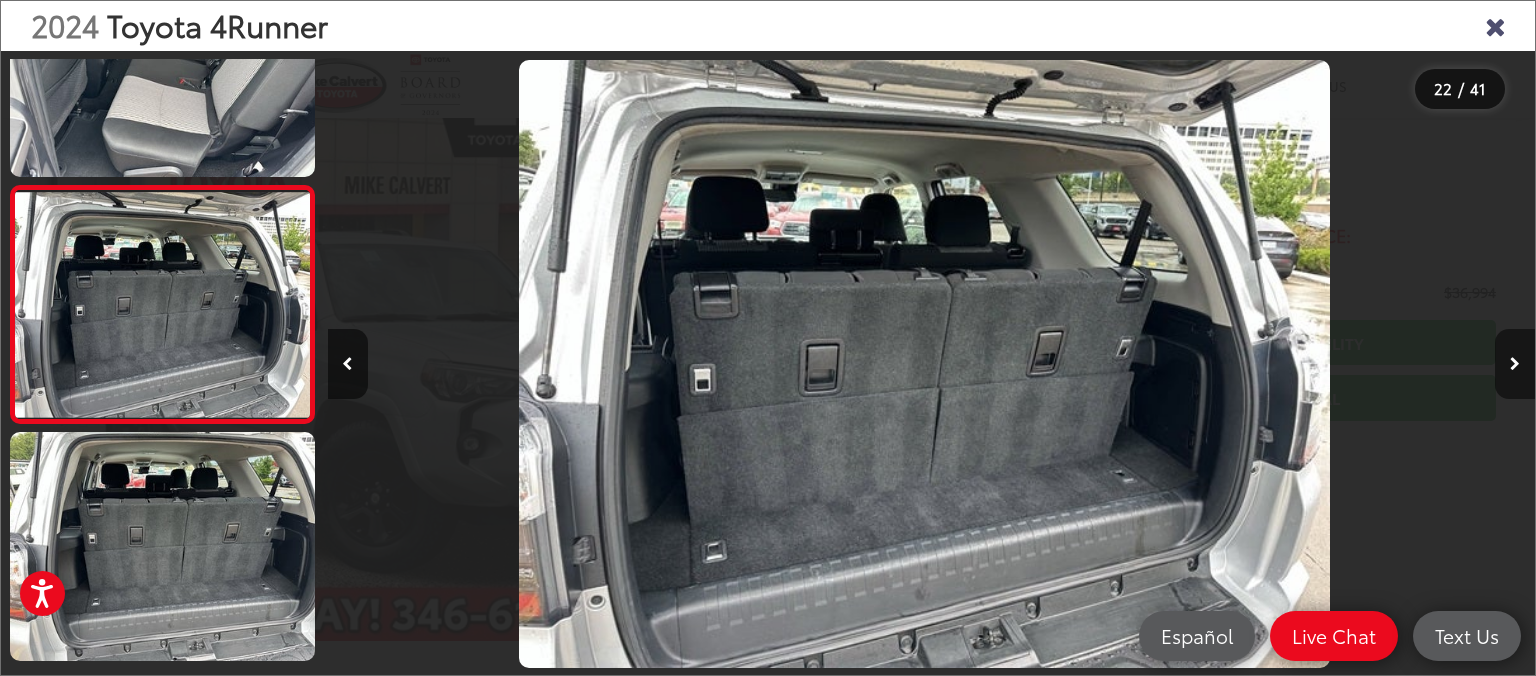 click at bounding box center (1515, 364) 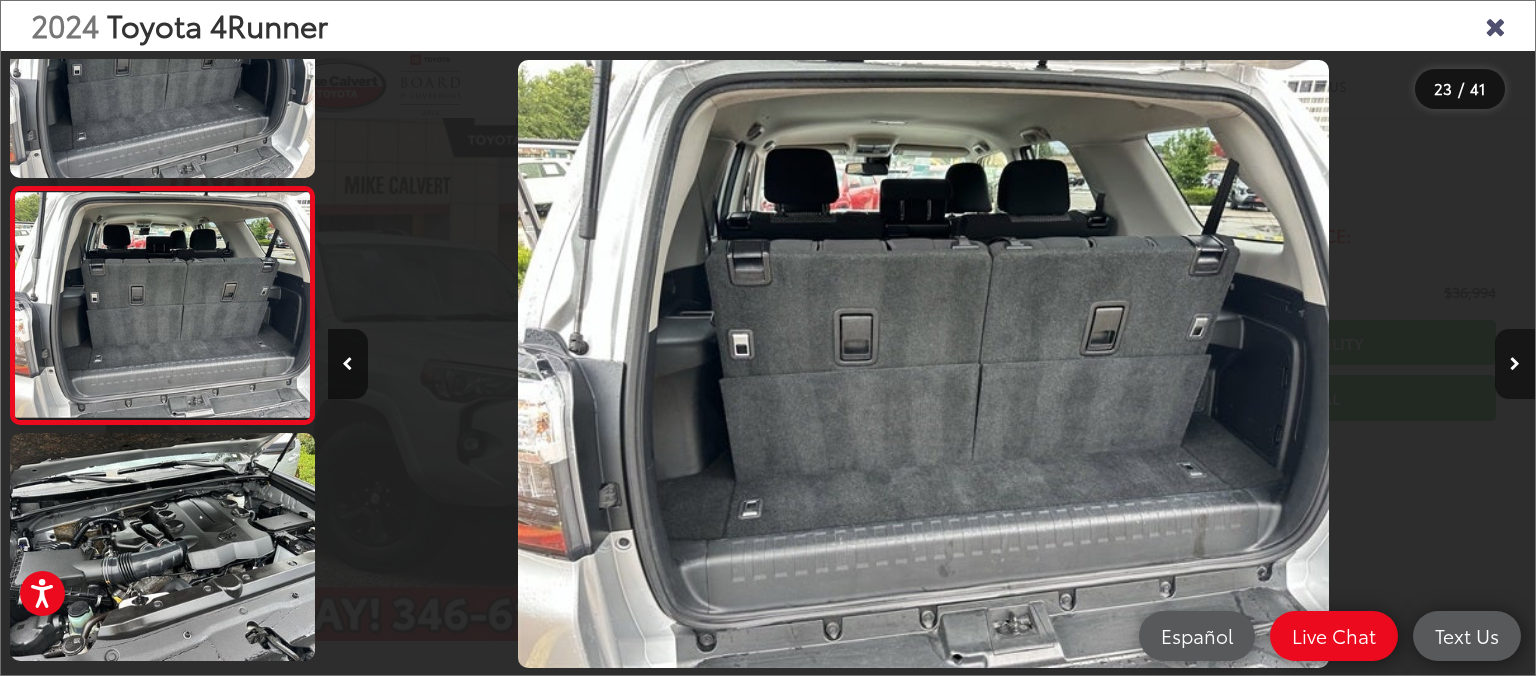 click at bounding box center [1515, 364] 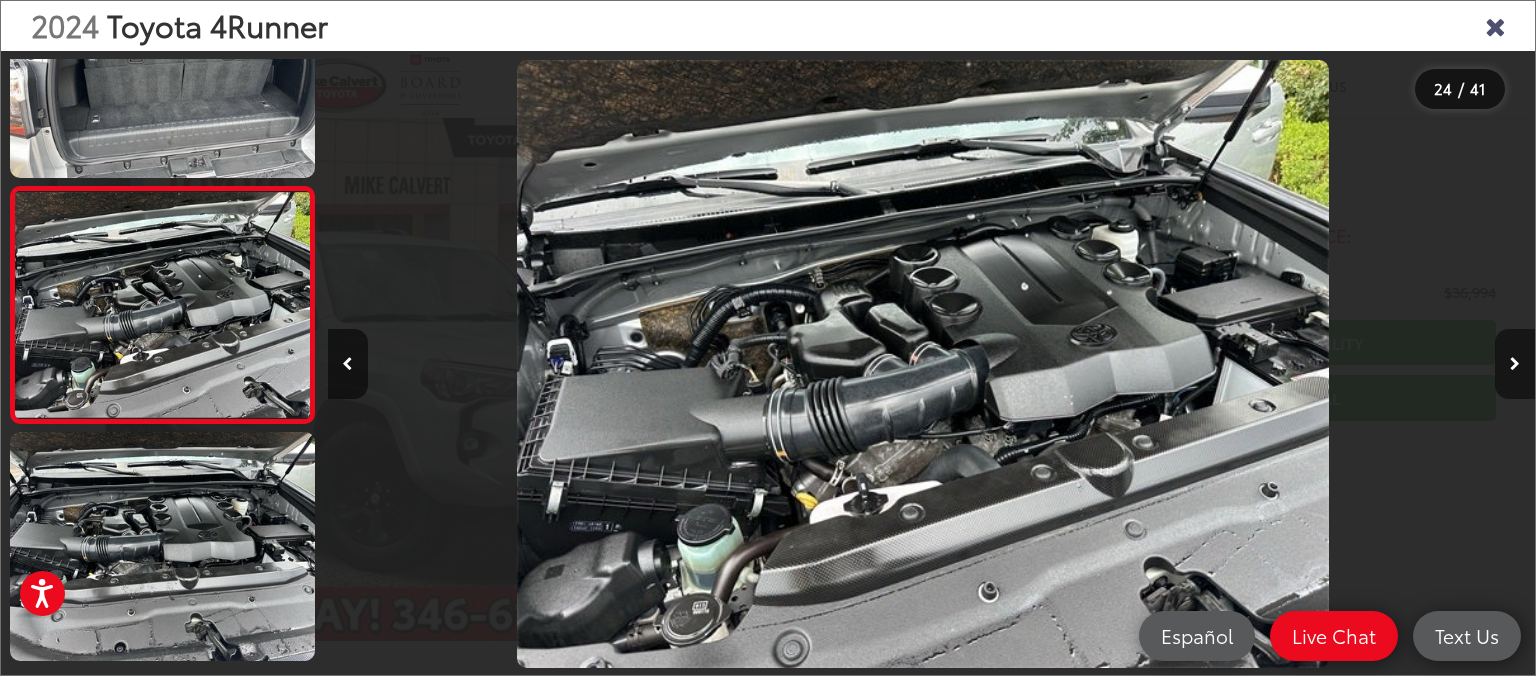 click at bounding box center [1515, 364] 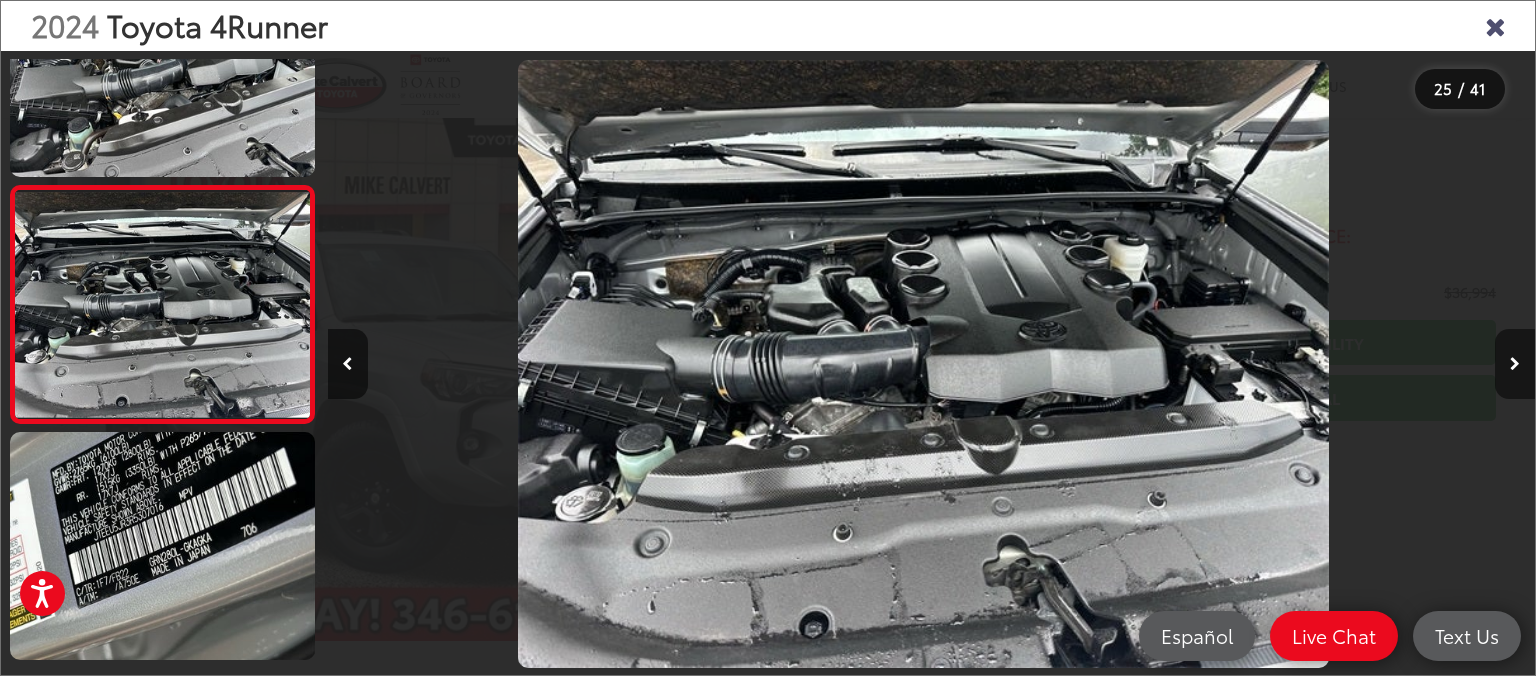 click at bounding box center [1515, 364] 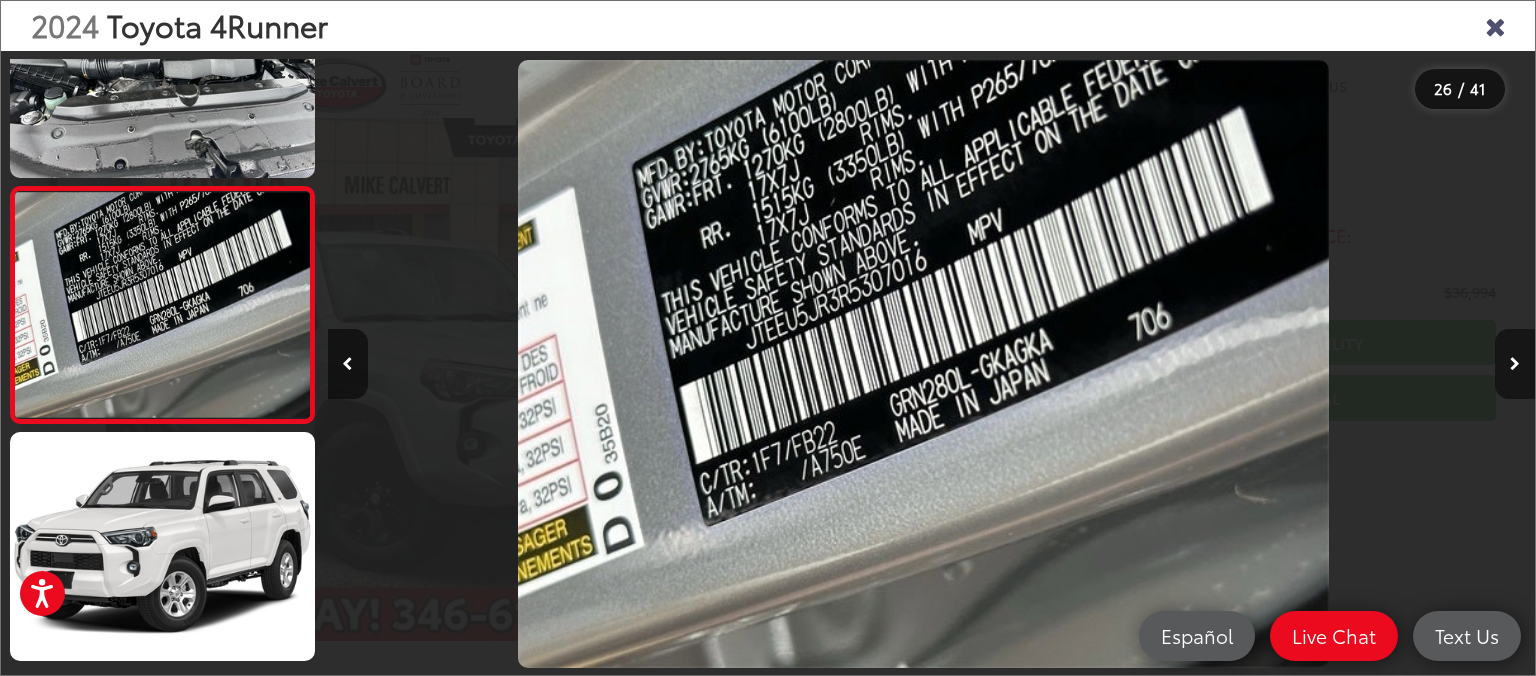 click at bounding box center (1515, 364) 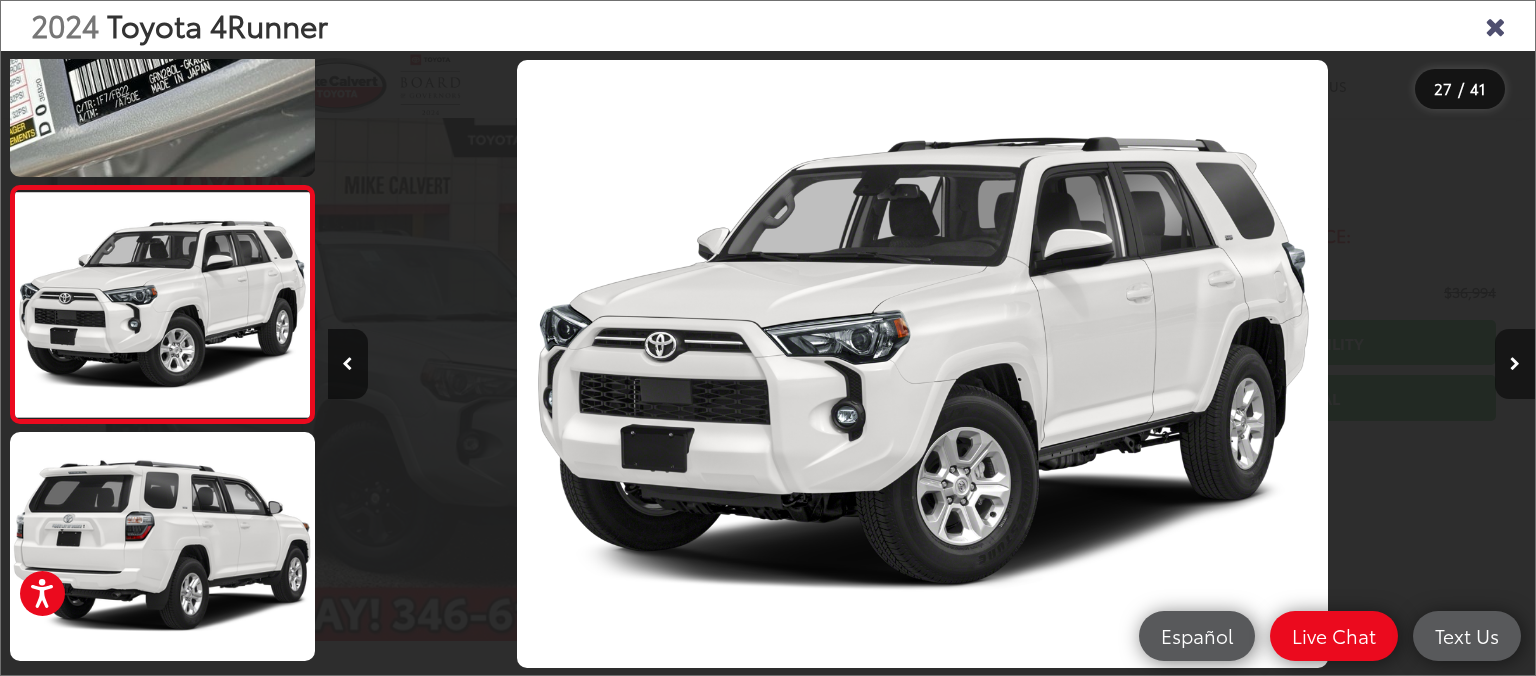click at bounding box center [1515, 364] 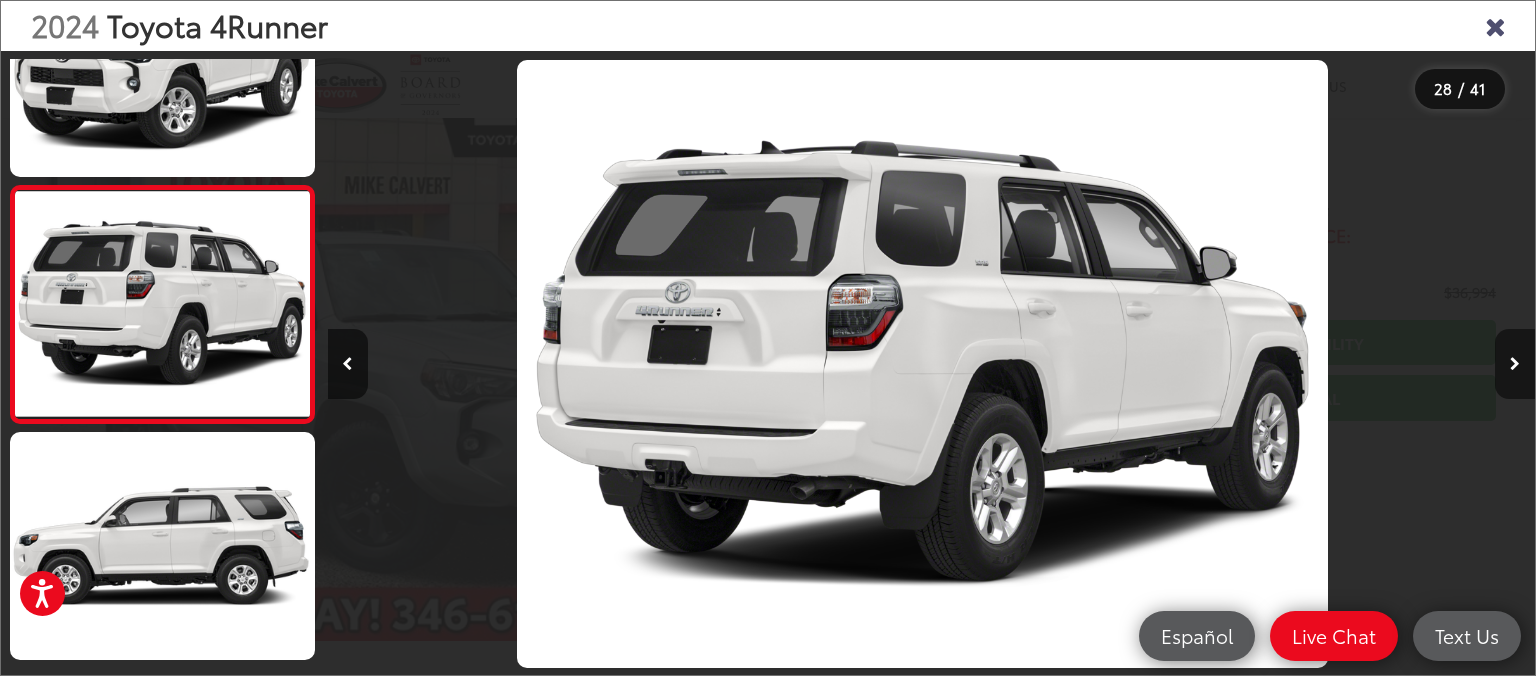 click at bounding box center (1515, 364) 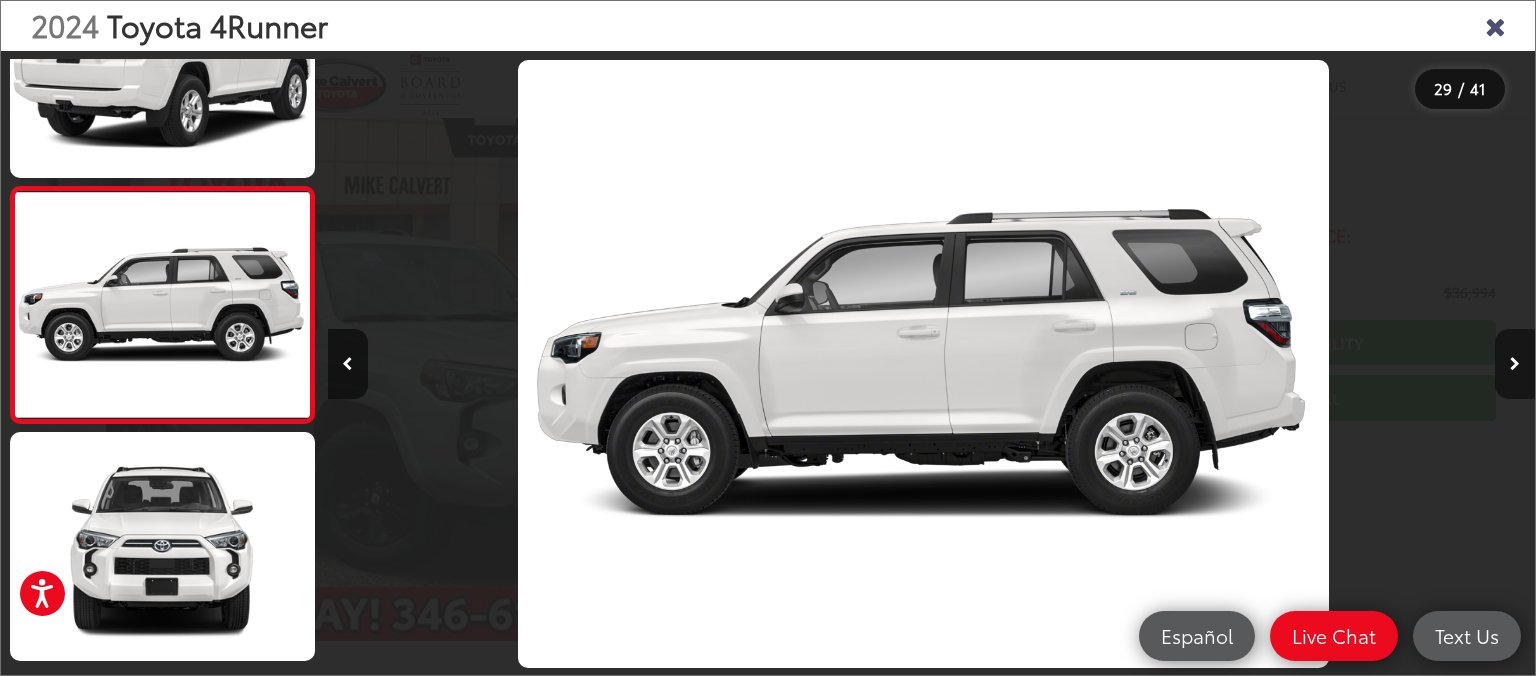 click at bounding box center [1515, 364] 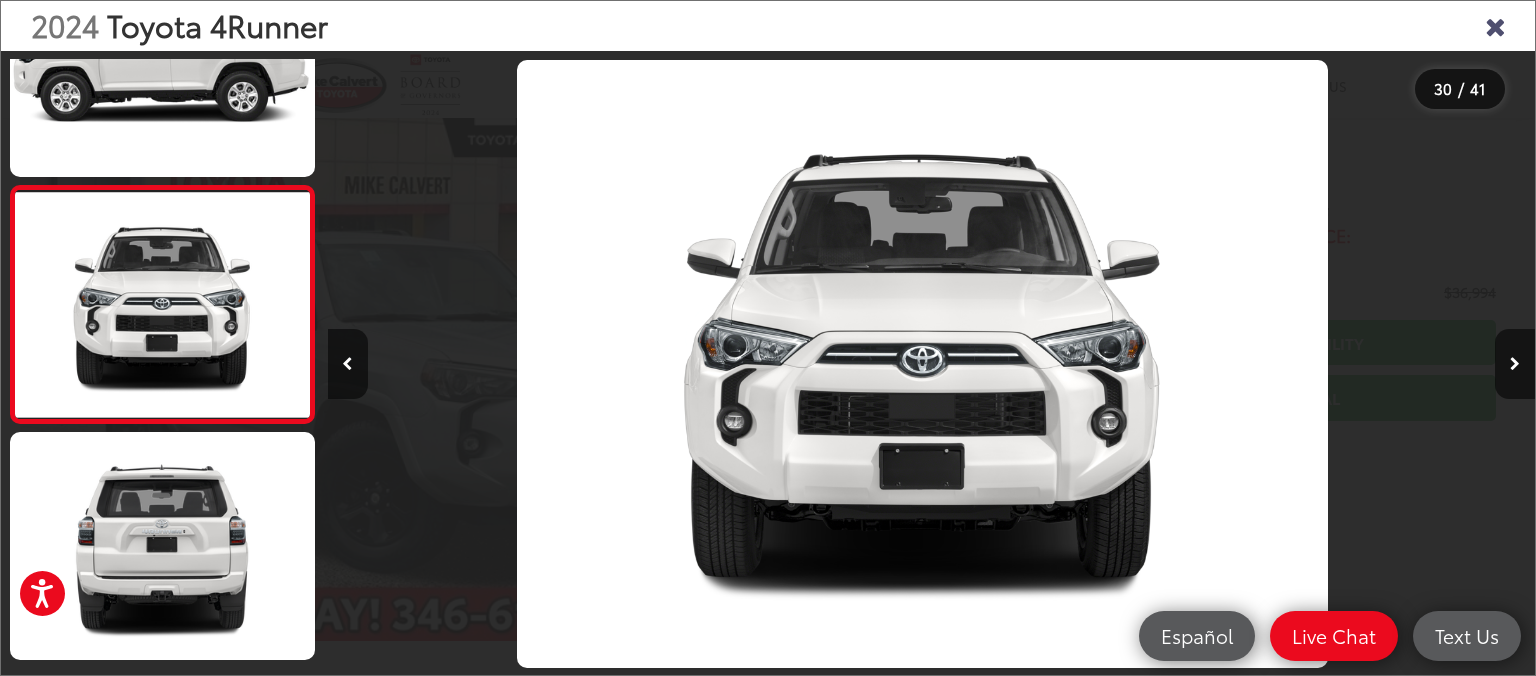 click at bounding box center (1495, 25) 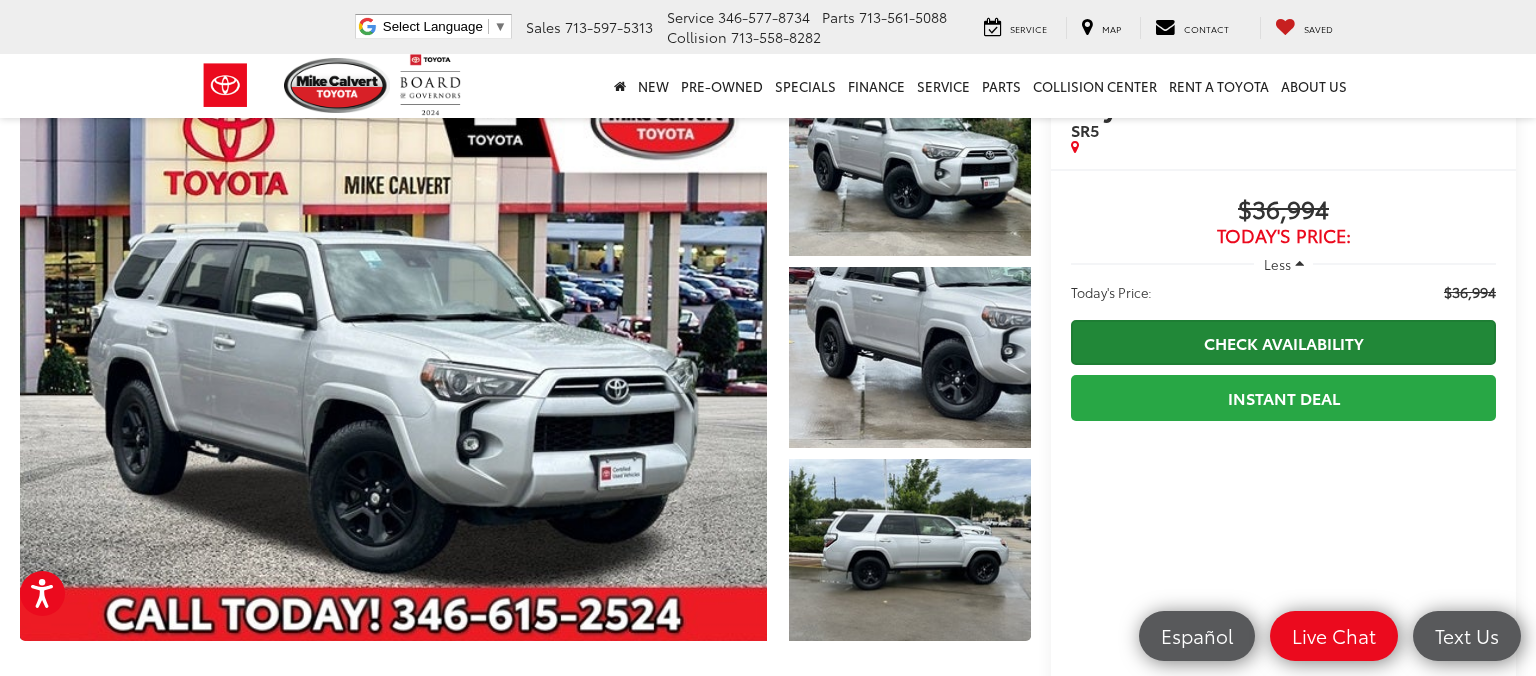 click on "Check Availability" at bounding box center (1283, 342) 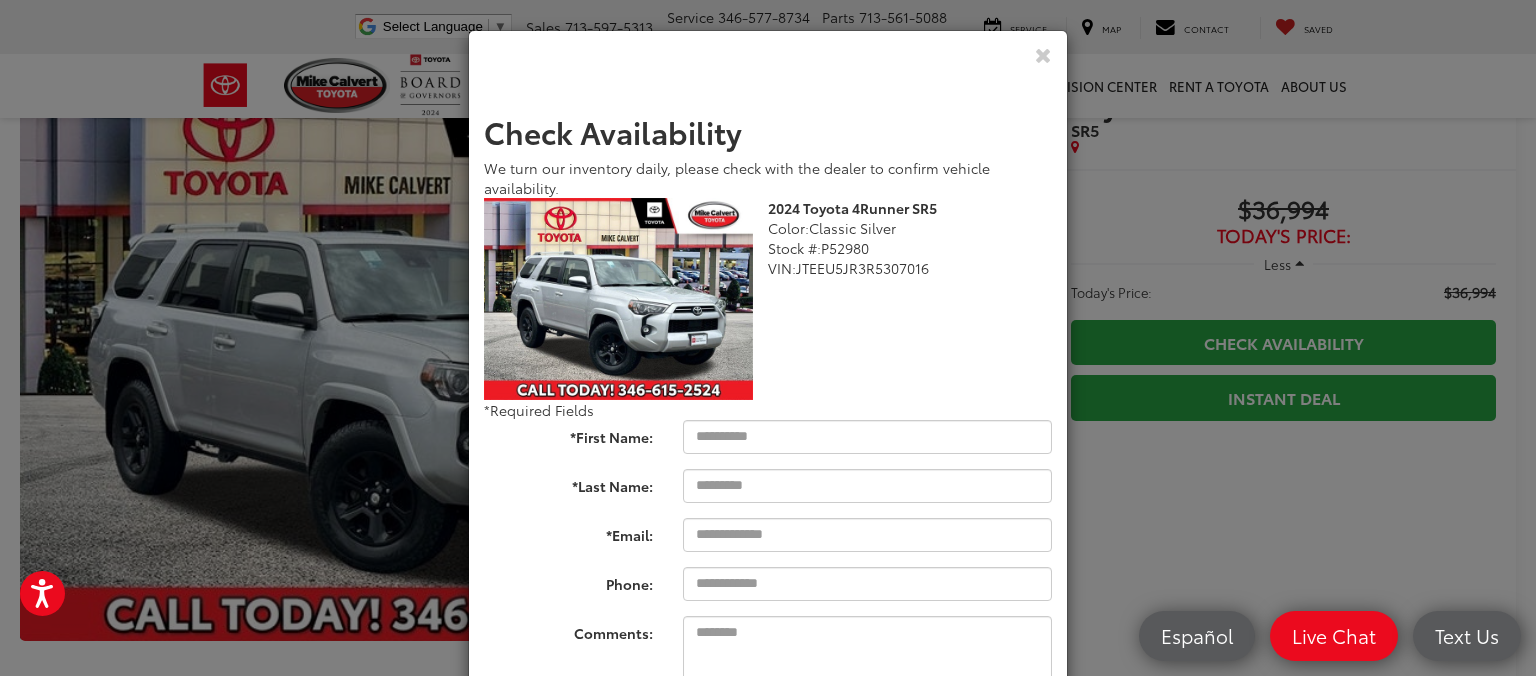 click on "Check Availability
We turn our inventory daily, please check with the dealer to confirm vehicle availability.
2024 Toyota 4Runner SR5
Color:  Classic Silver
Stock #:  P52980
VIN:  JTEEU5JR3R5307016
Toyota
4Runner
SR5
2024
24619
True
U
*Required Fields
*First Name:
*Last Name:
*Email:
Phone:
Comments:
Check Availability" at bounding box center [768, 338] 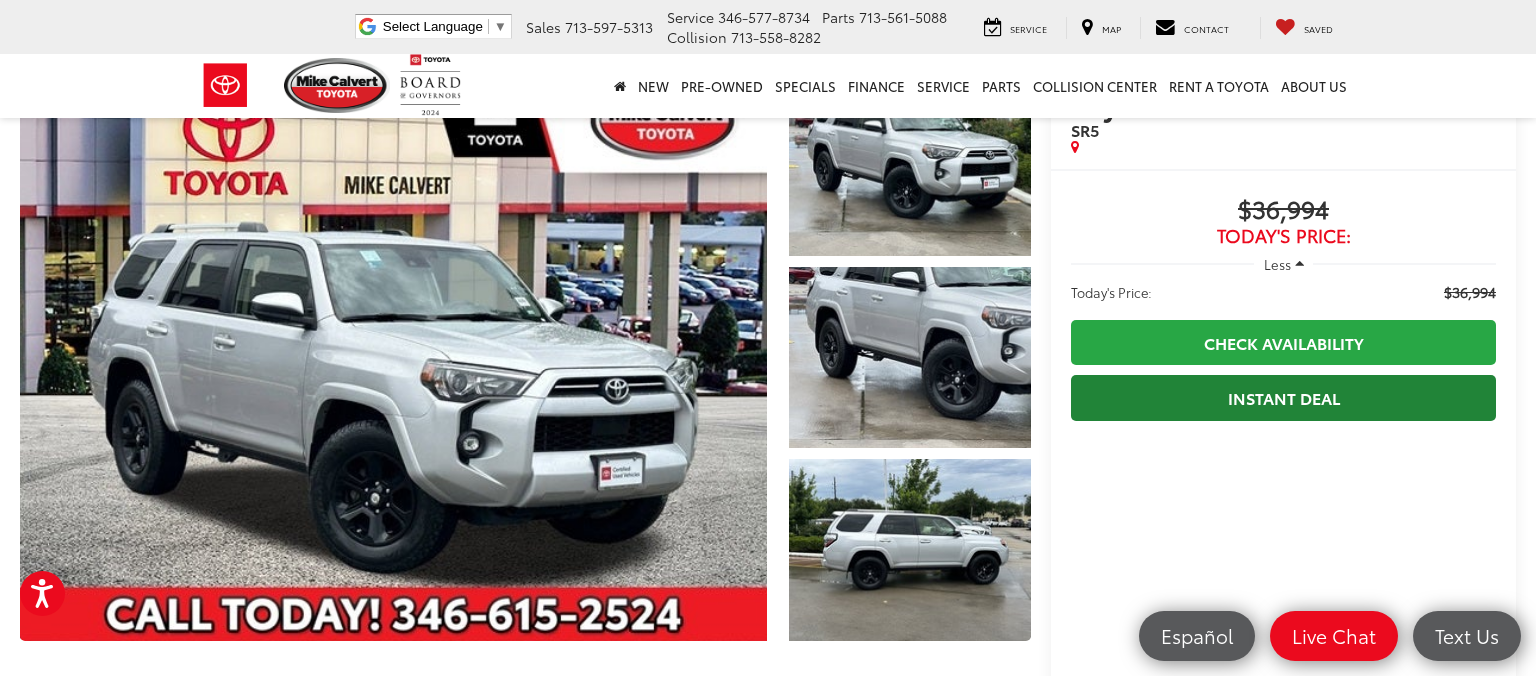 click on "Instant Deal" at bounding box center (1283, 397) 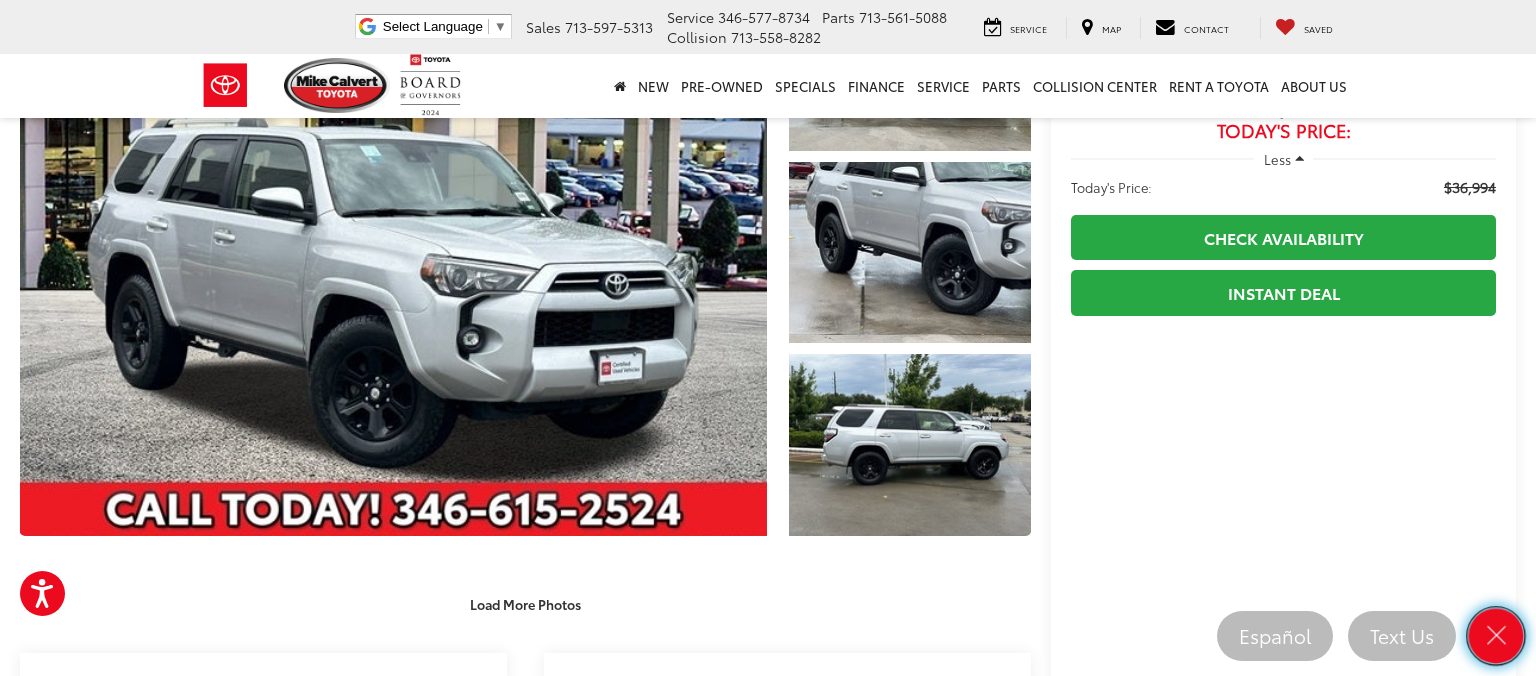 click at bounding box center [1496, 636] 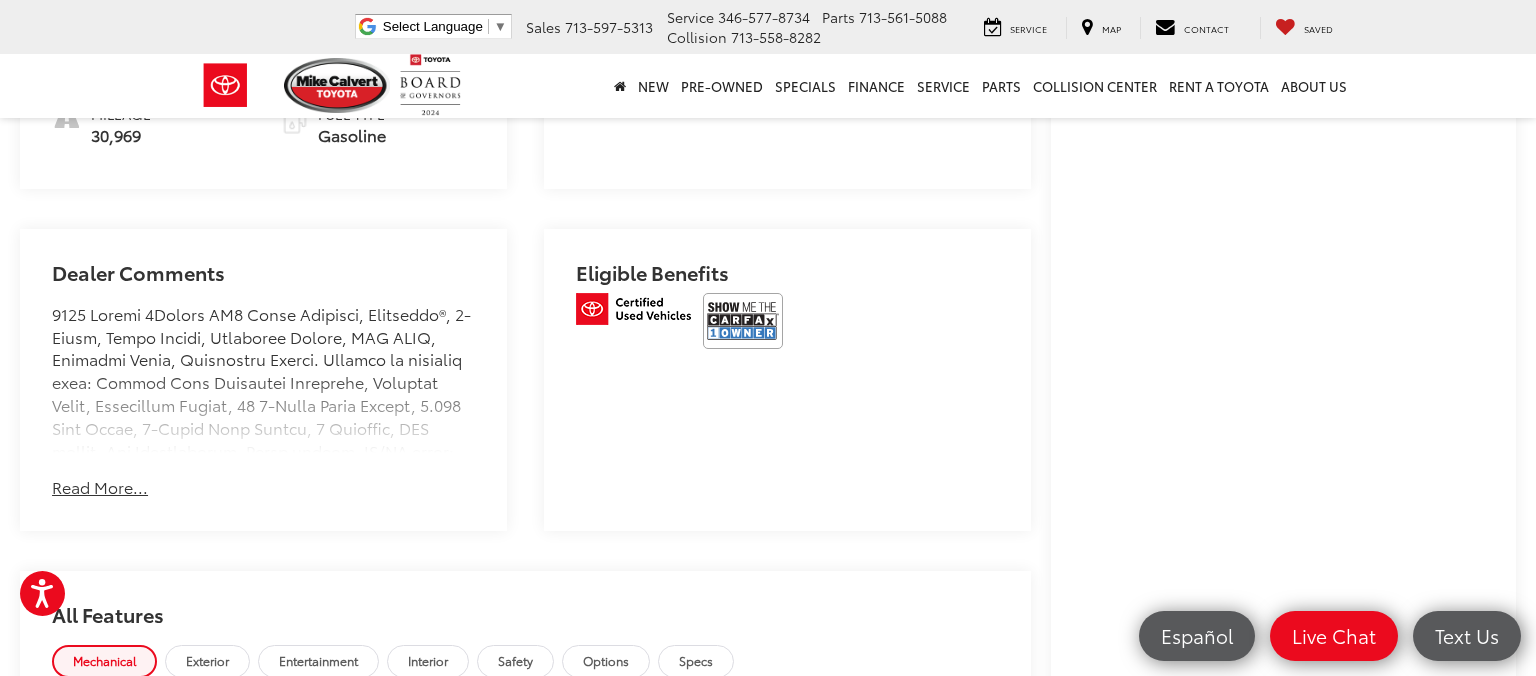 click on "Read More..." at bounding box center (100, 487) 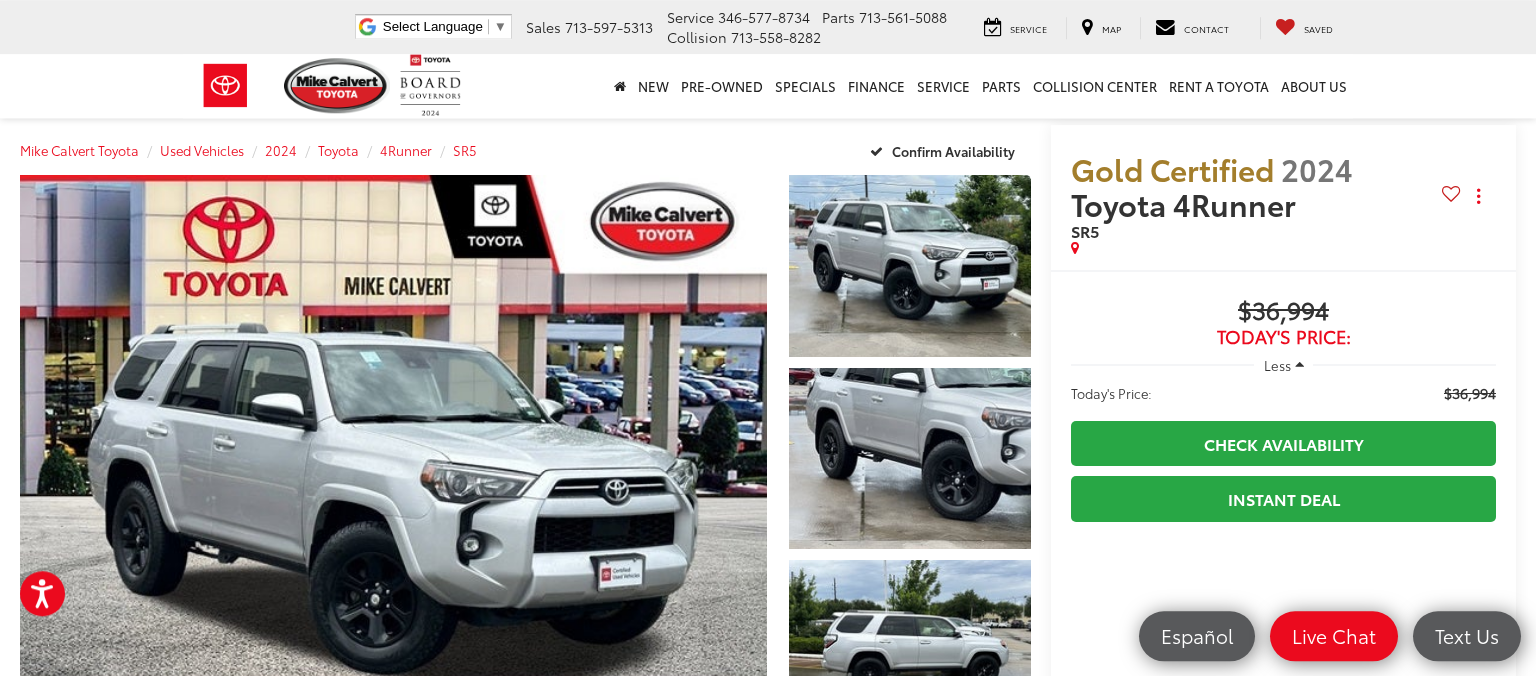 scroll, scrollTop: 0, scrollLeft: 0, axis: both 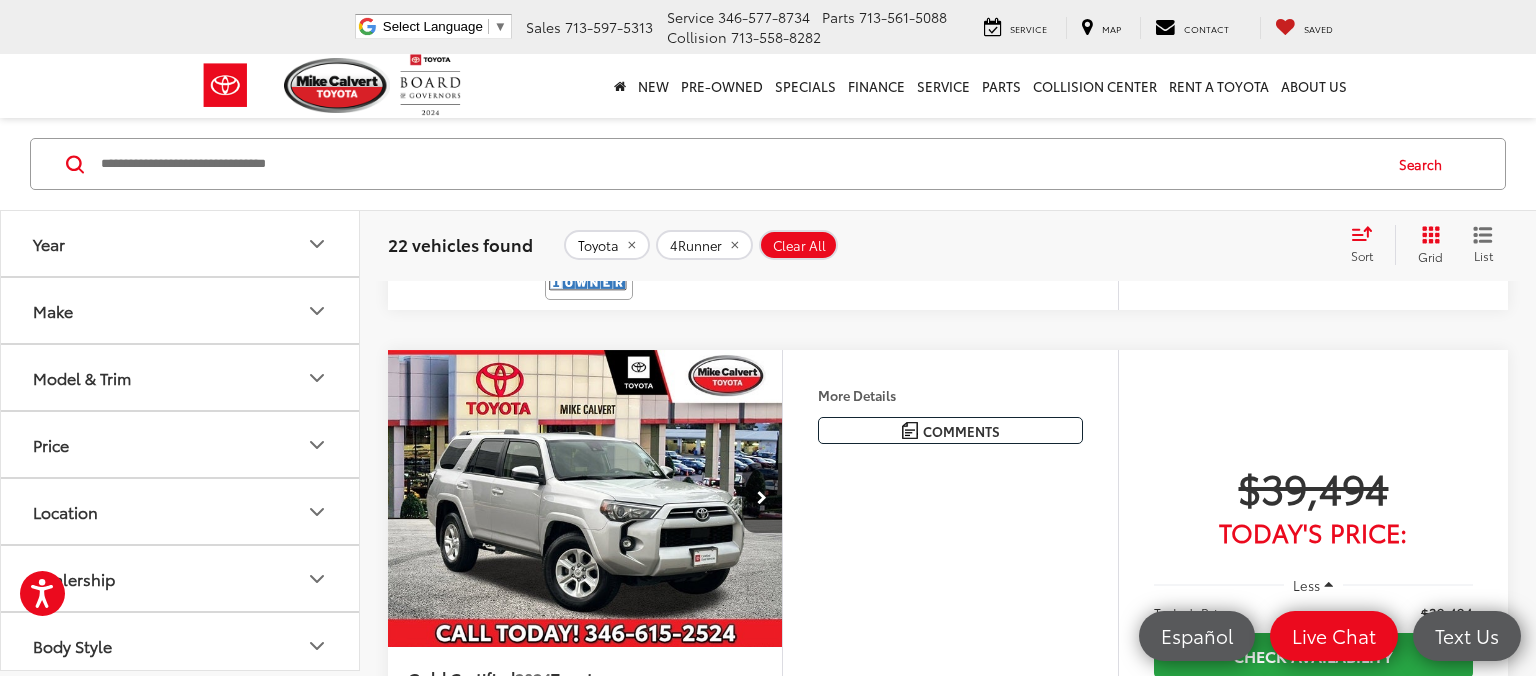 click at bounding box center (585, -111) 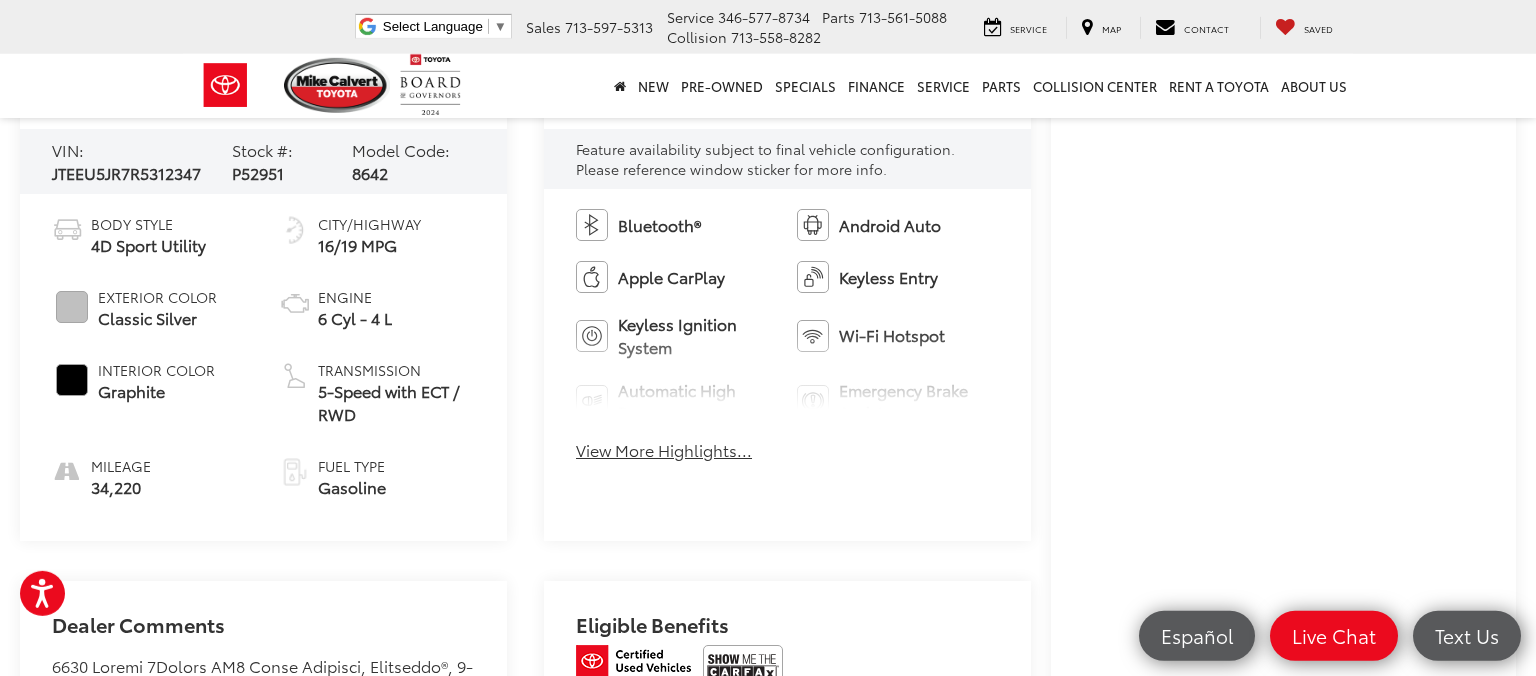 scroll, scrollTop: 844, scrollLeft: 0, axis: vertical 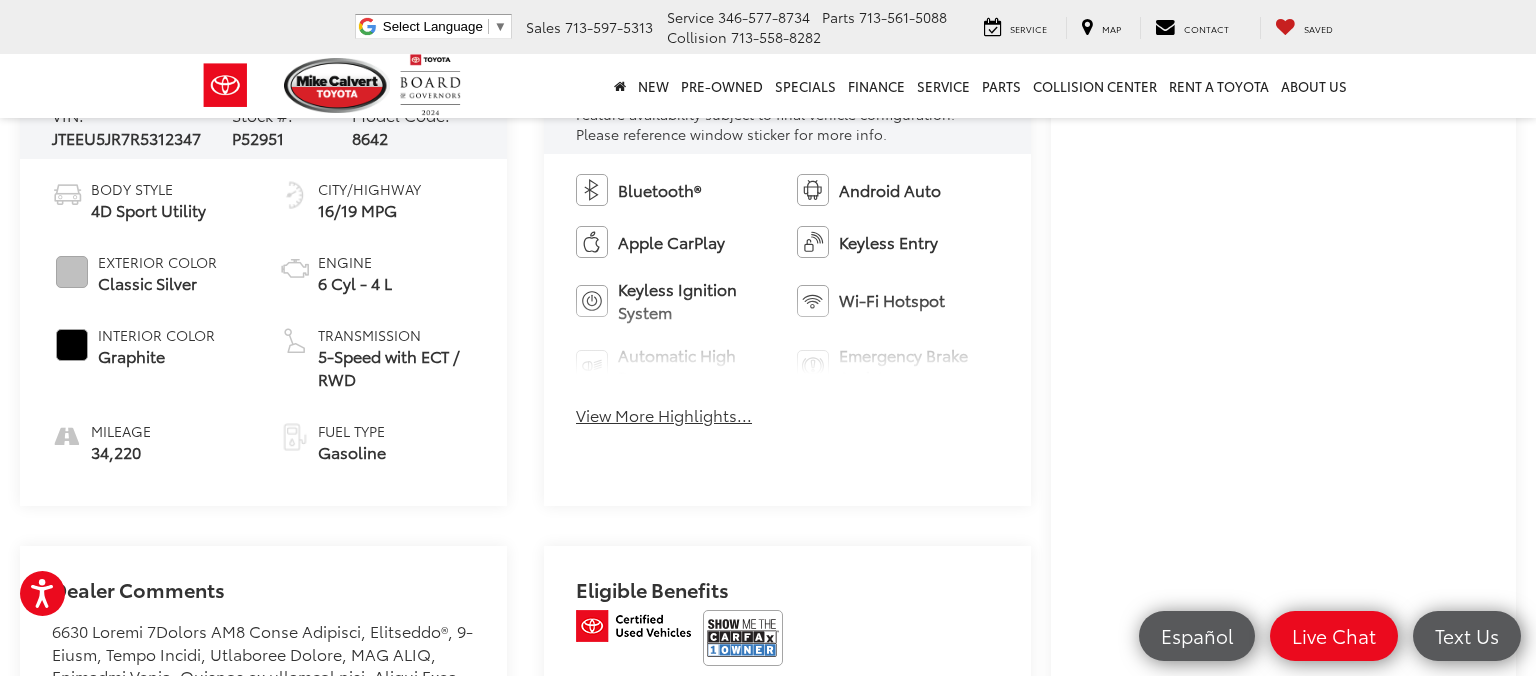 click on "View More Highlights..." at bounding box center (664, 415) 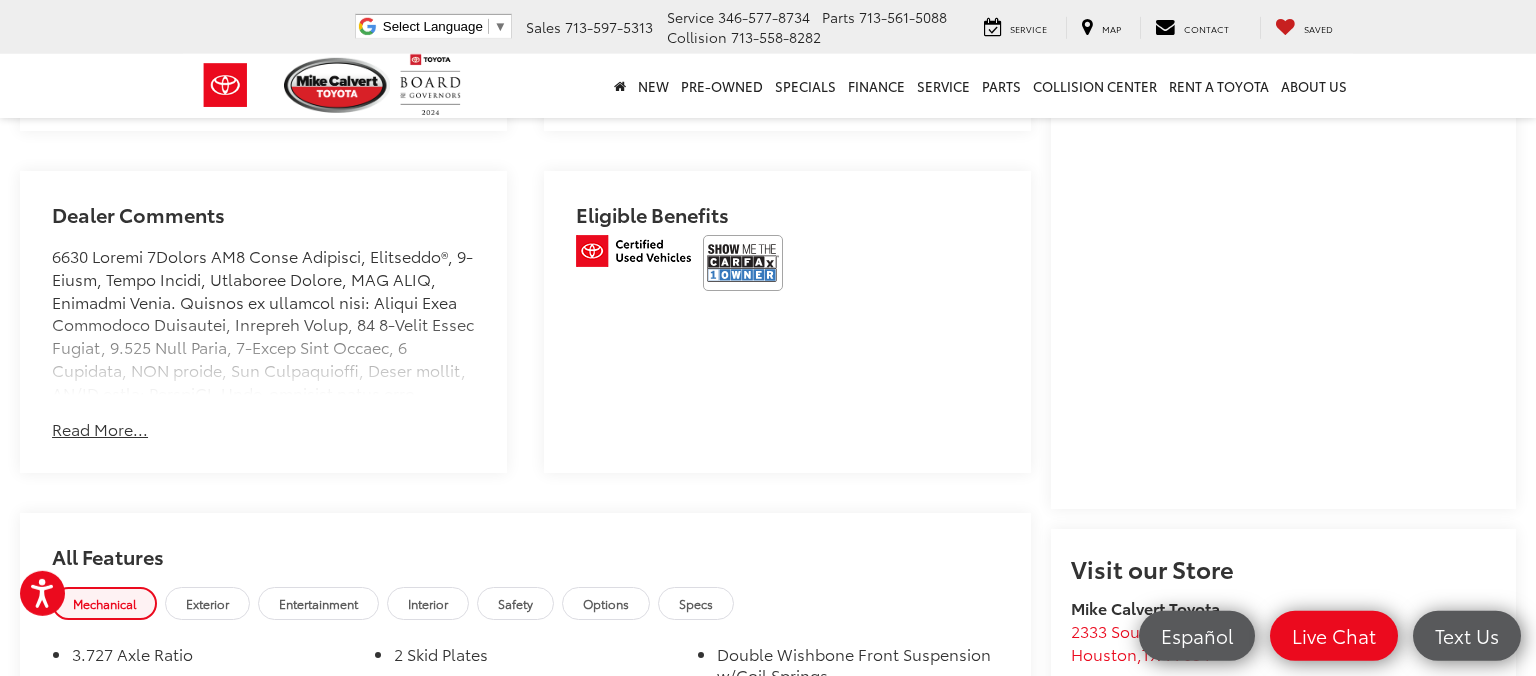 scroll, scrollTop: 1372, scrollLeft: 0, axis: vertical 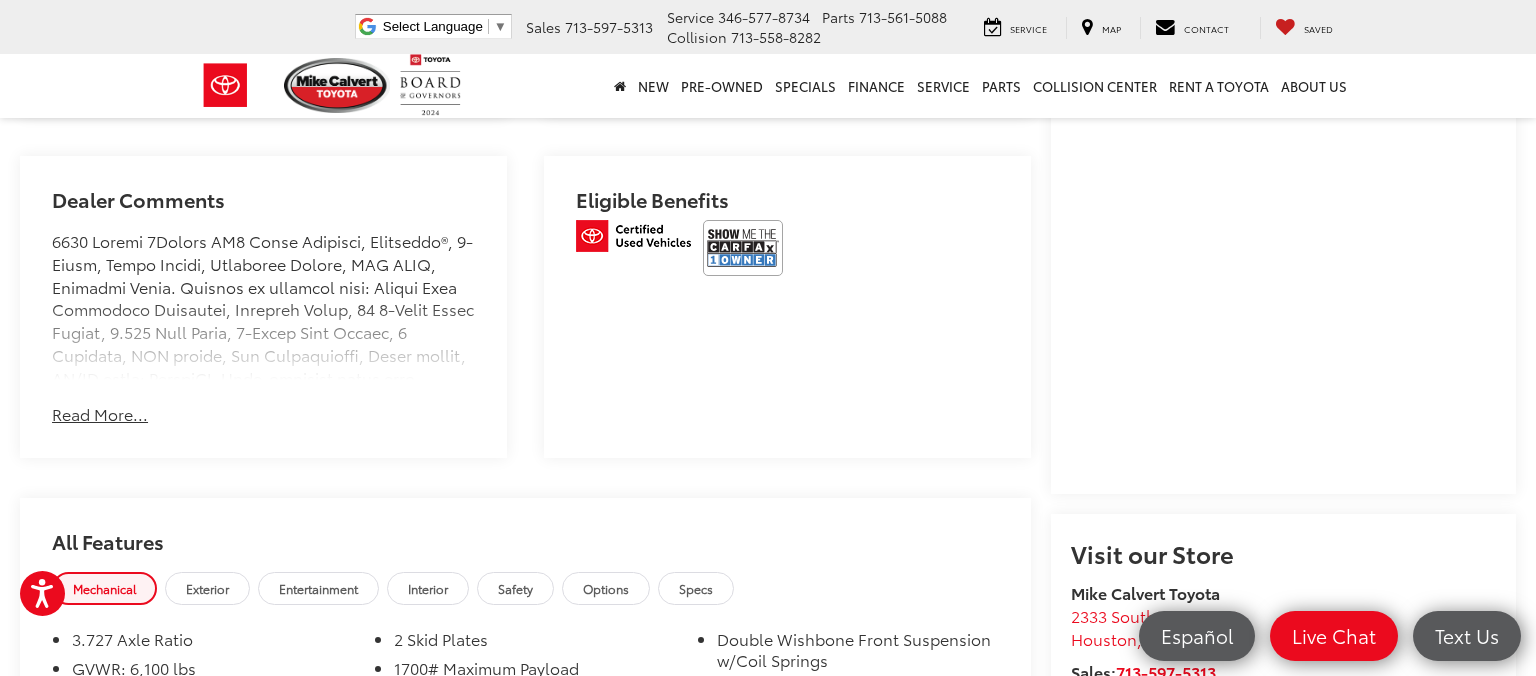 click on "Read More..." at bounding box center [100, 414] 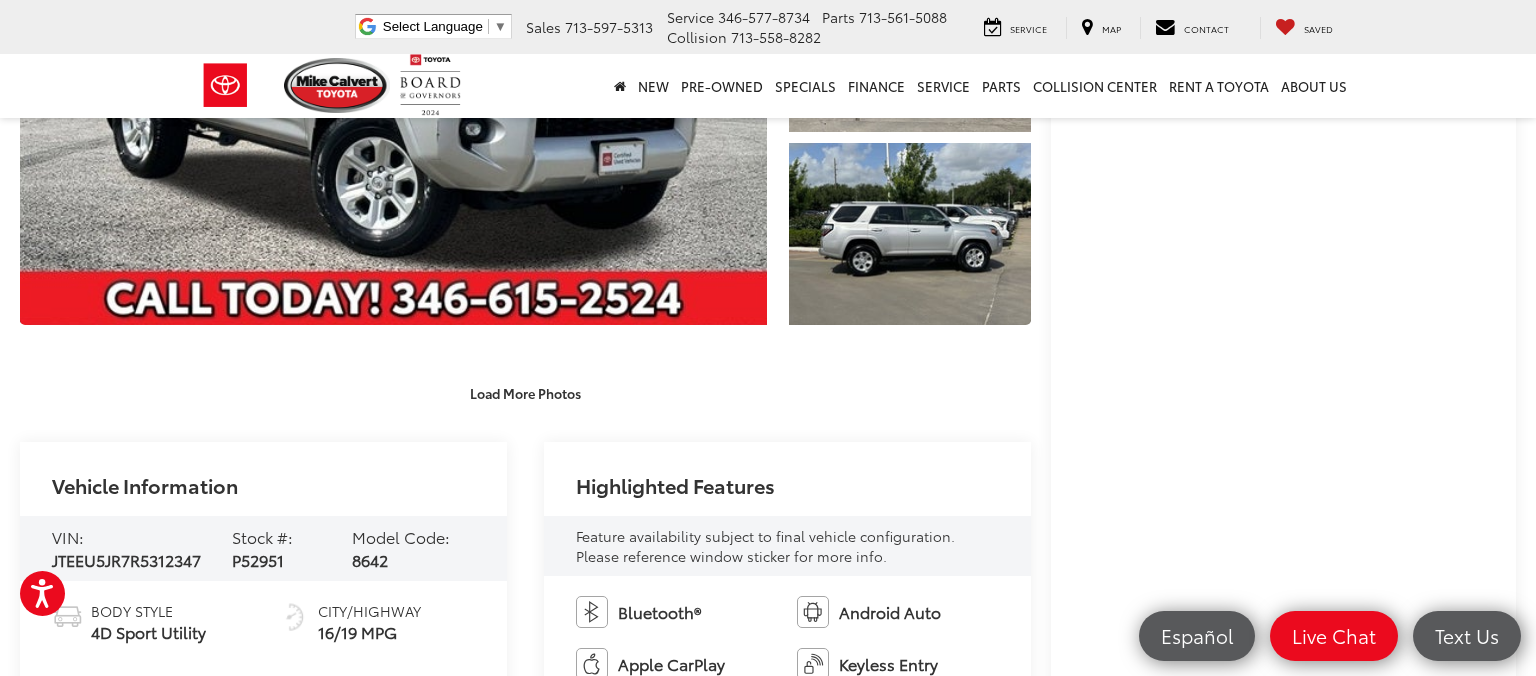 scroll, scrollTop: 0, scrollLeft: 0, axis: both 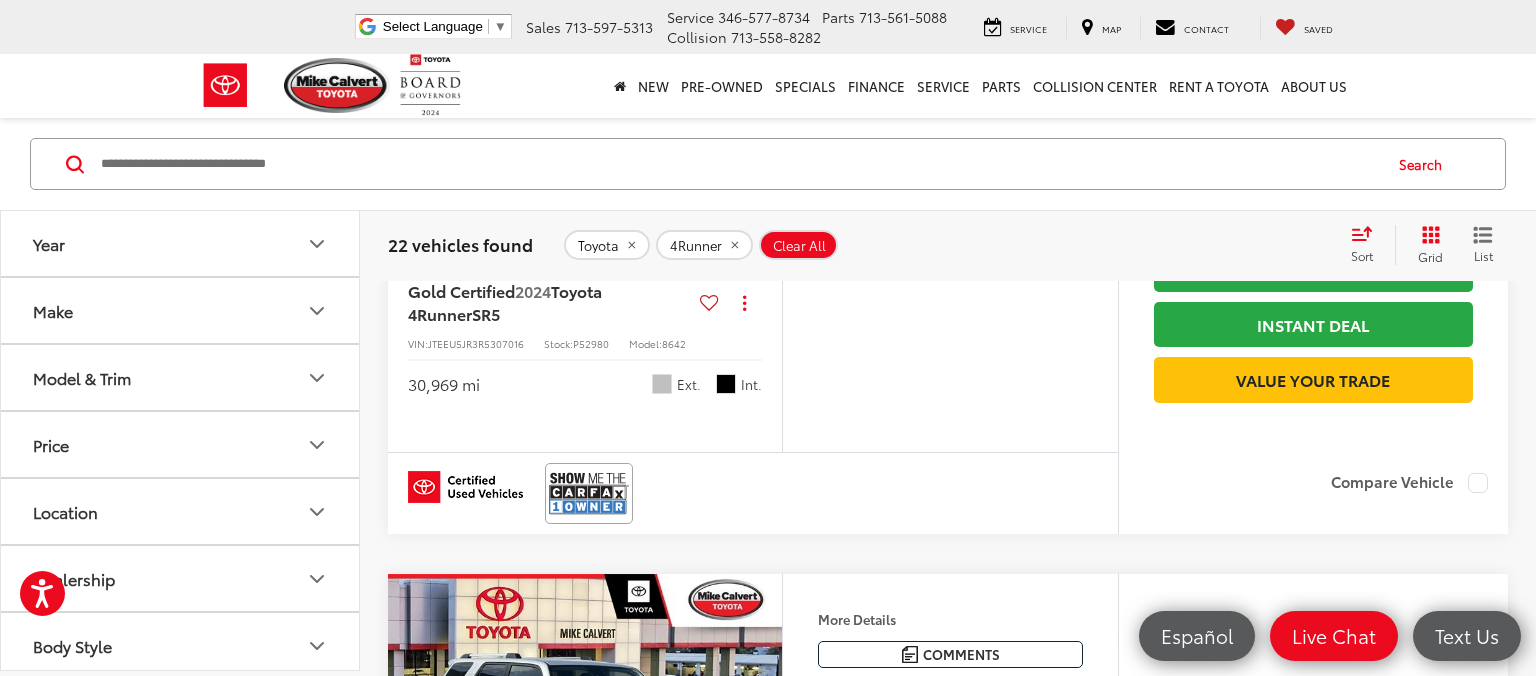 click at bounding box center [585, 113] 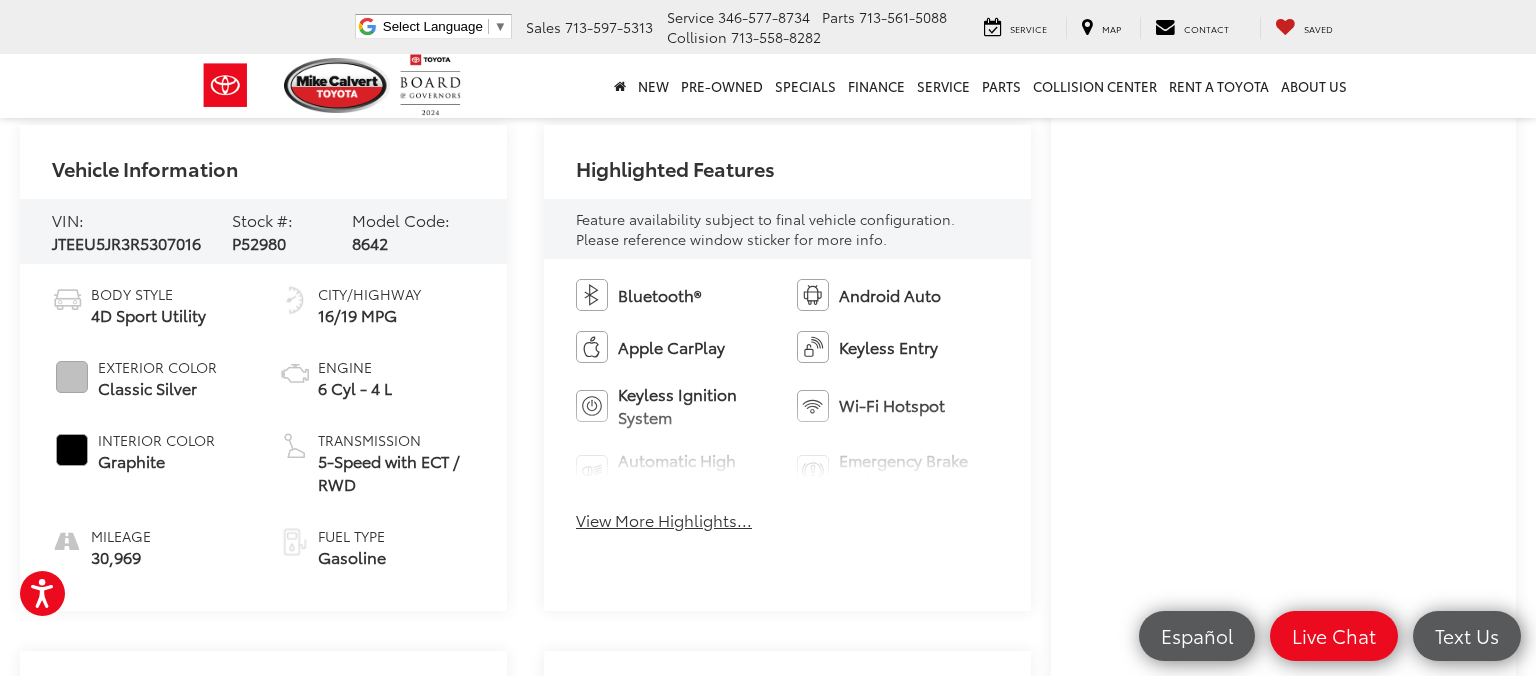 scroll, scrollTop: 0, scrollLeft: 0, axis: both 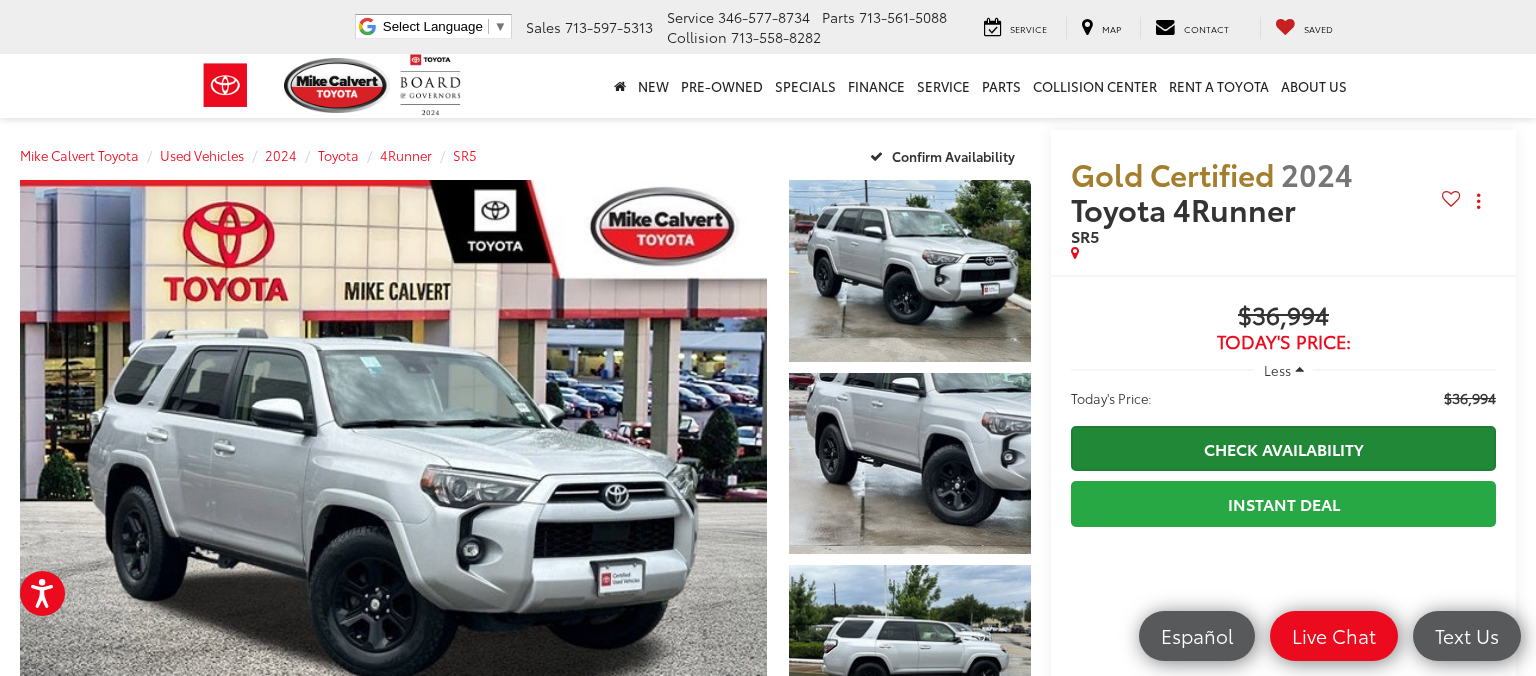 click on "Check Availability" at bounding box center (1283, 448) 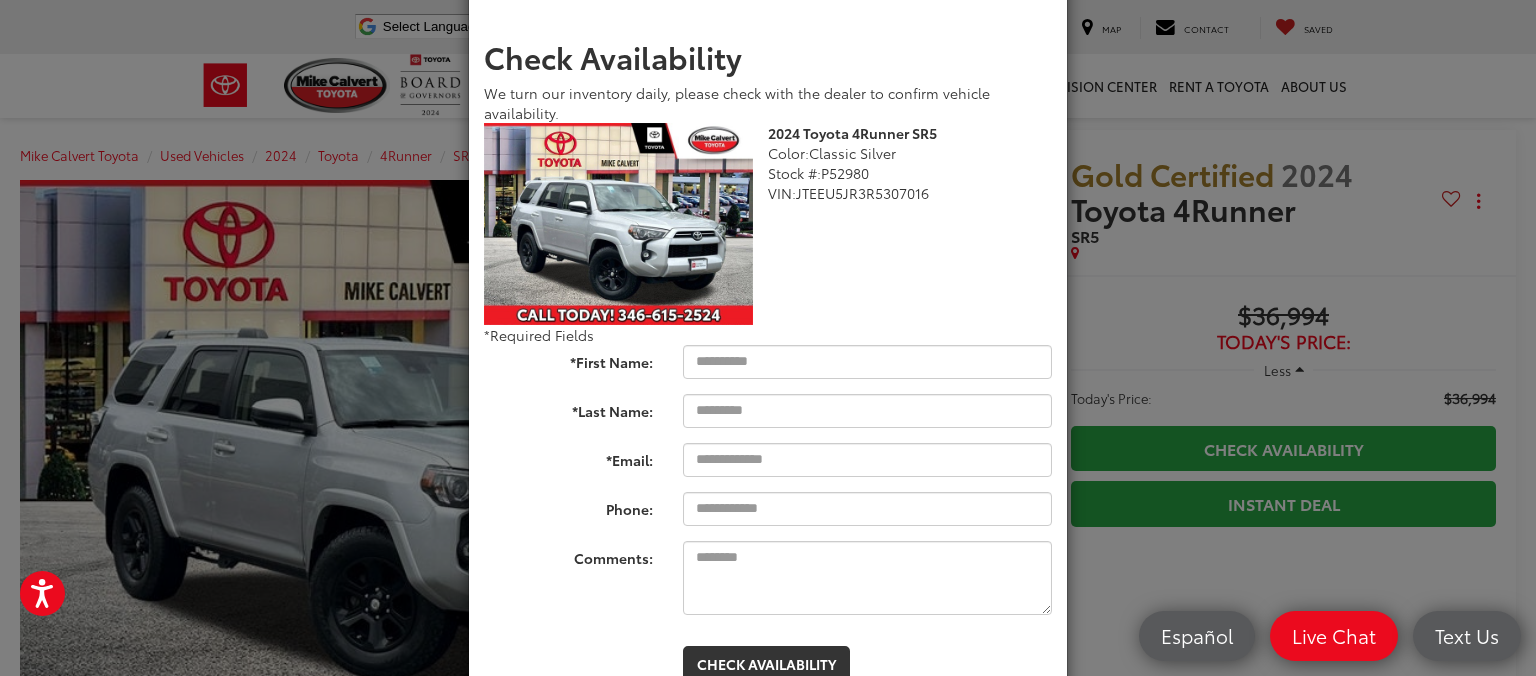 scroll, scrollTop: 120, scrollLeft: 0, axis: vertical 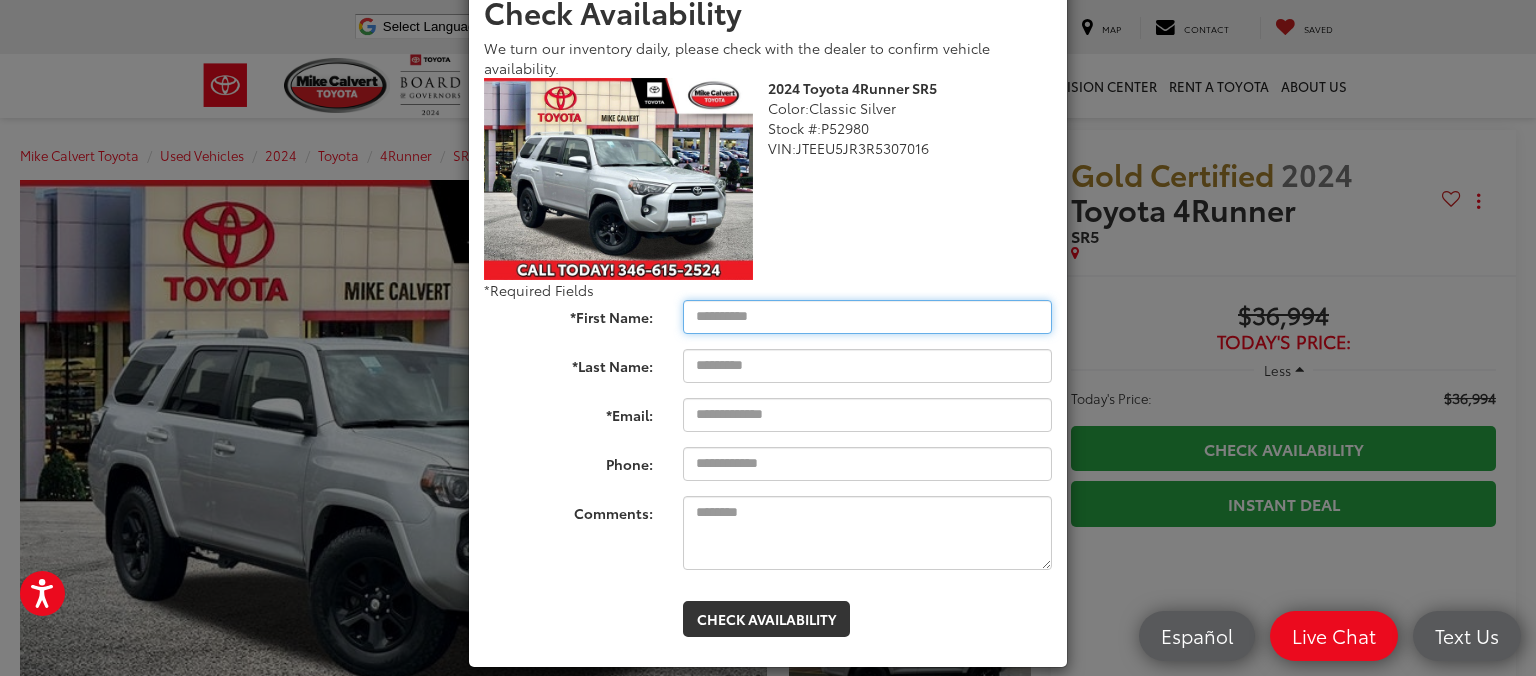 click on "*First Name:" at bounding box center [867, 317] 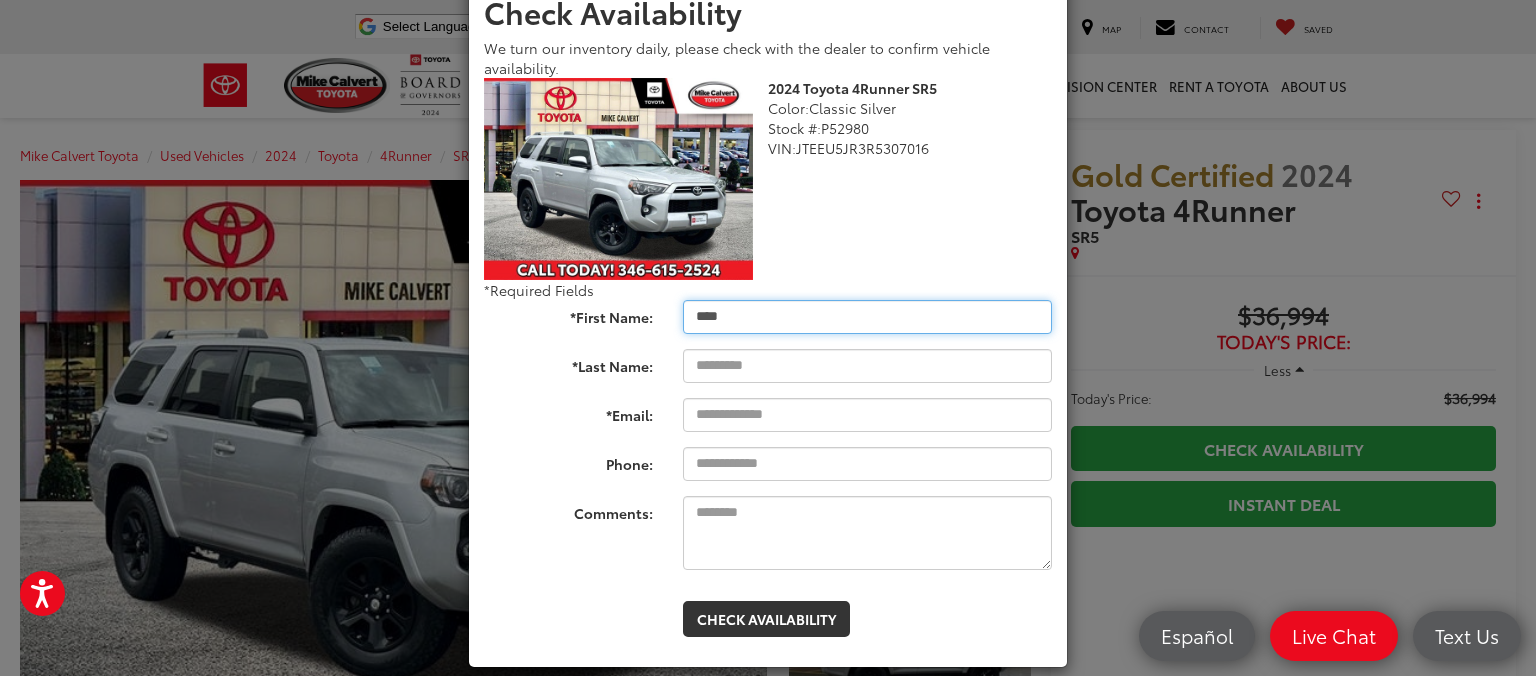 type on "****" 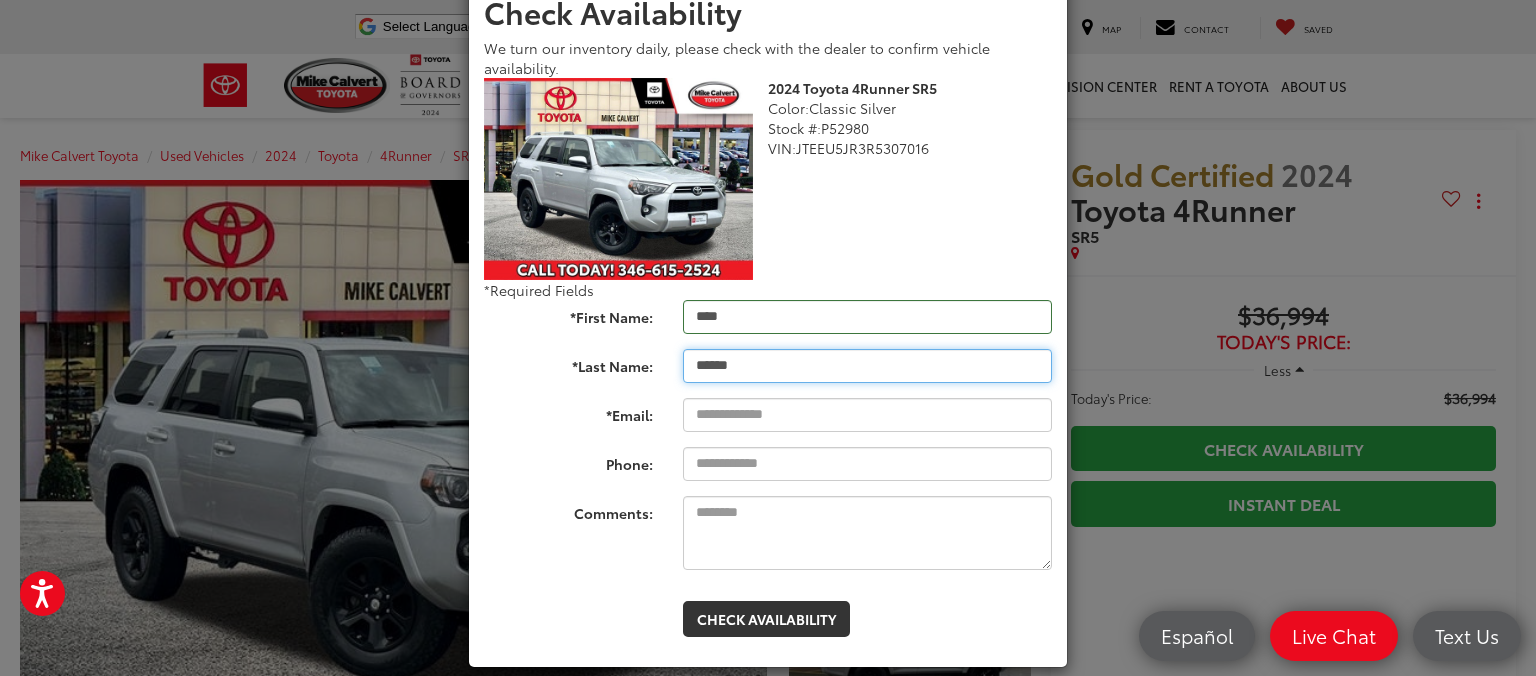 type on "******" 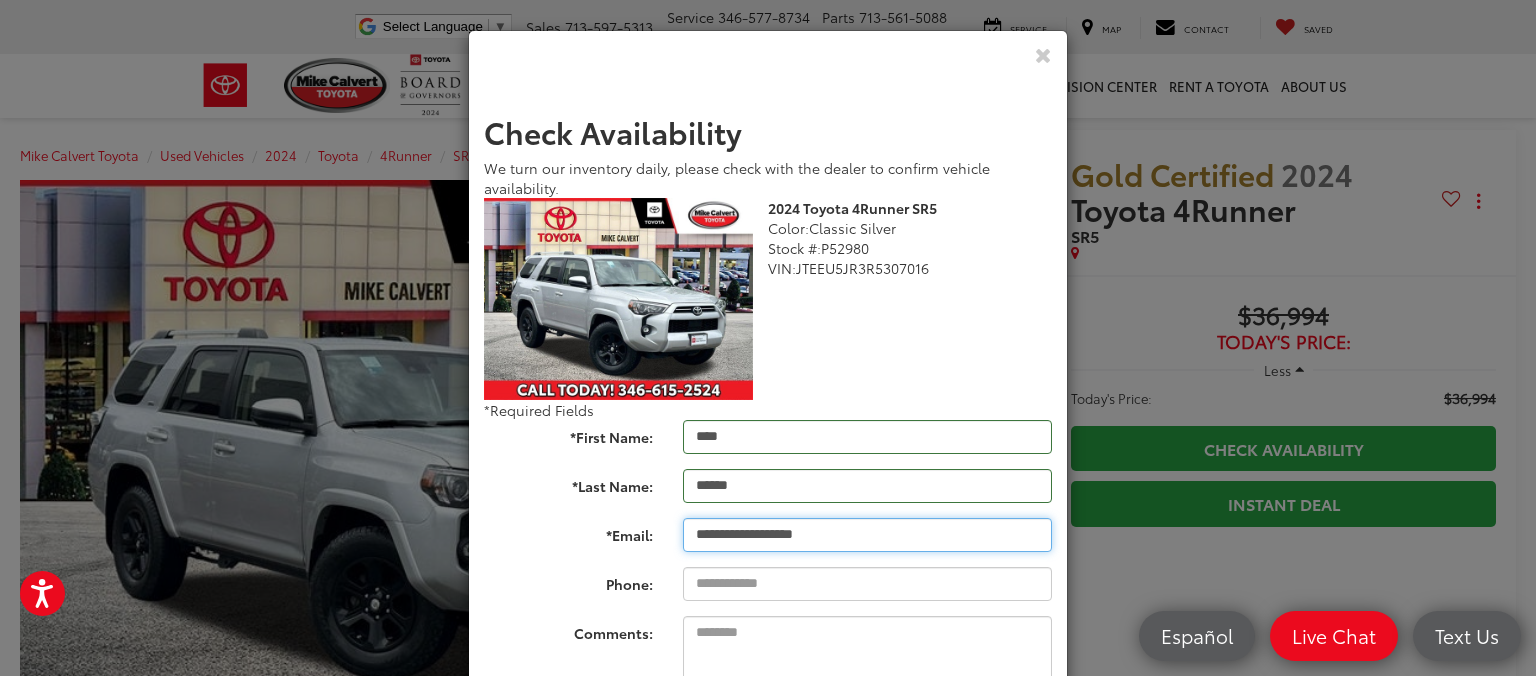 scroll, scrollTop: 120, scrollLeft: 0, axis: vertical 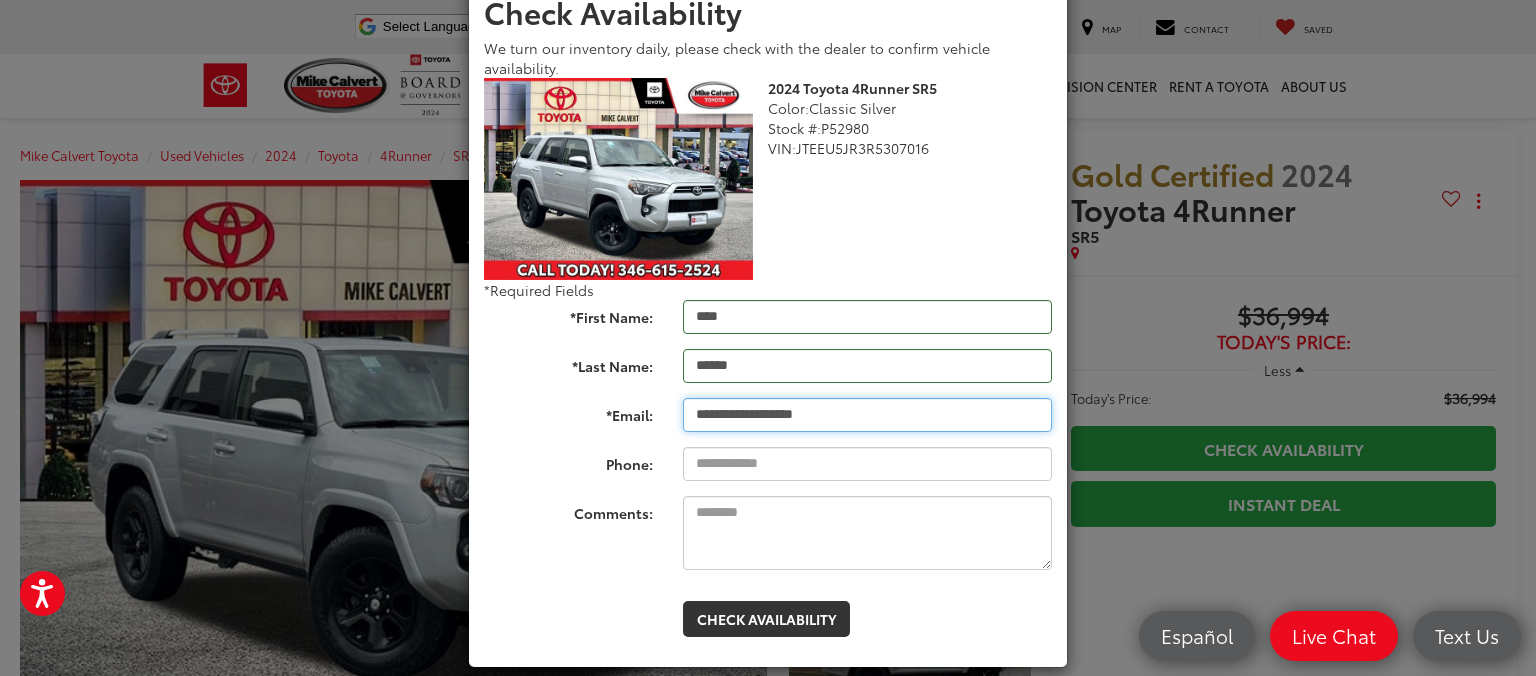 type on "**********" 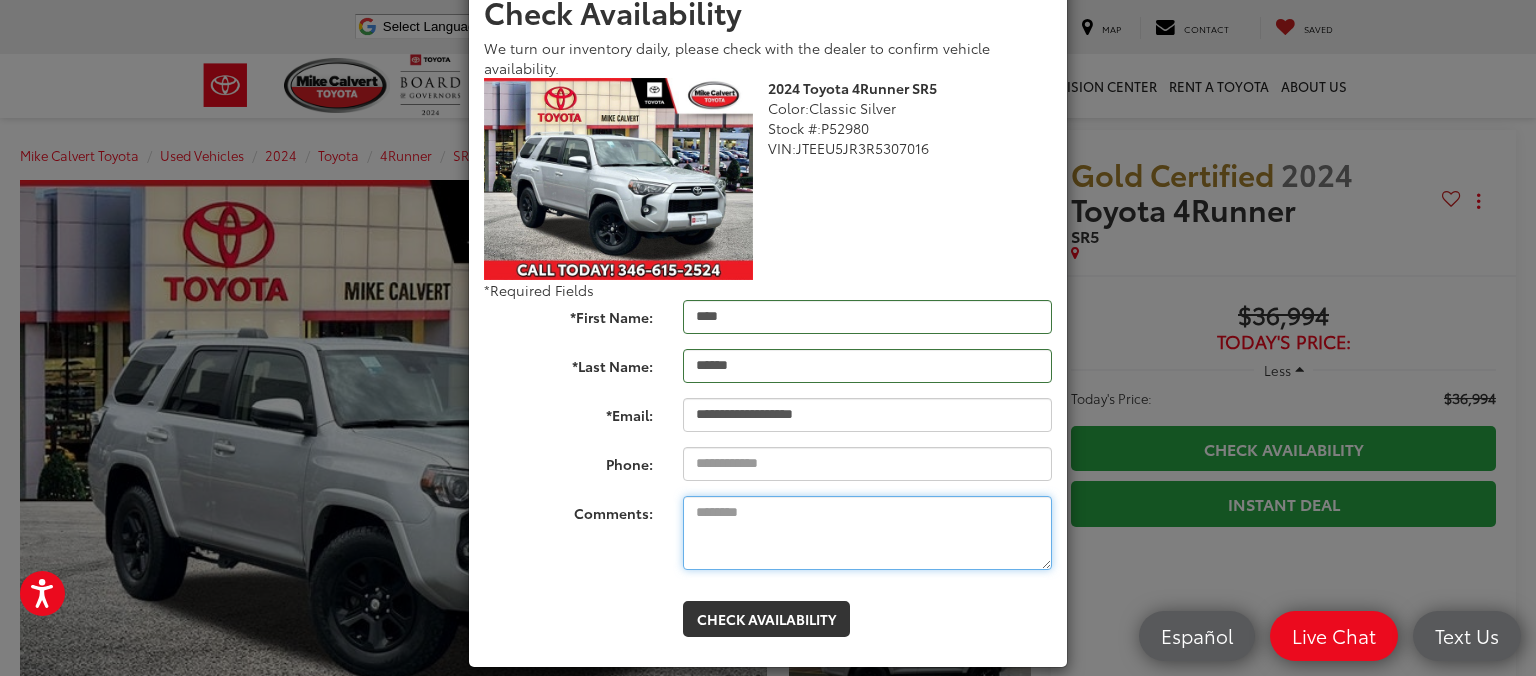 click on "Comments:" at bounding box center (867, 533) 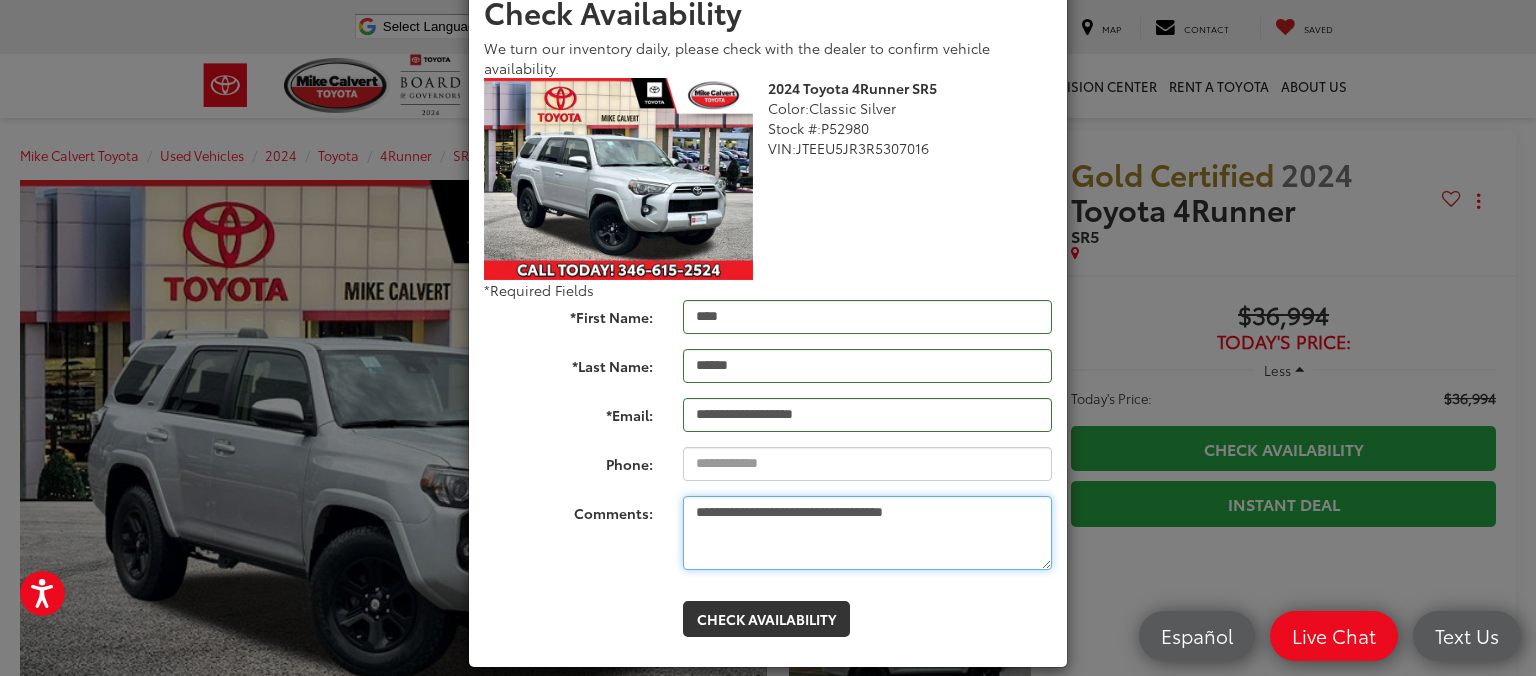 scroll, scrollTop: 141, scrollLeft: 0, axis: vertical 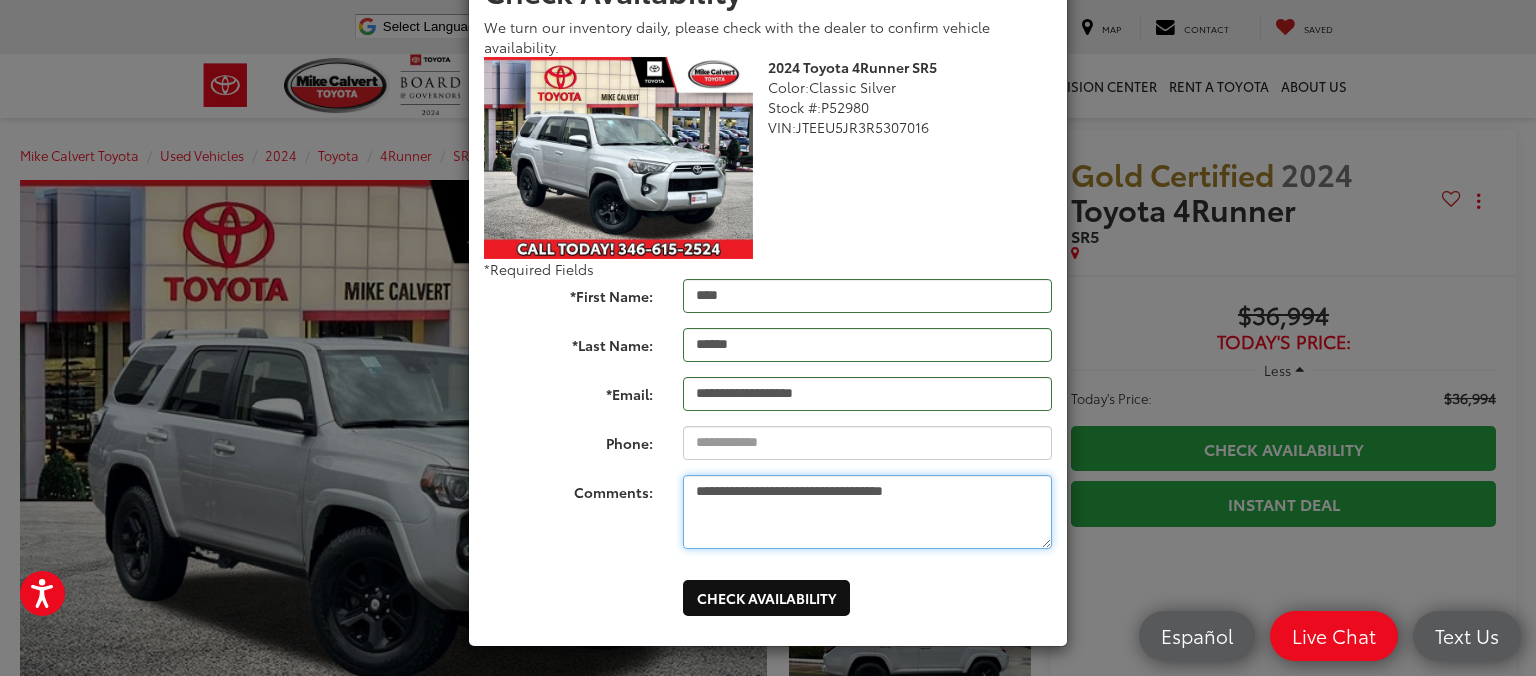 type on "**********" 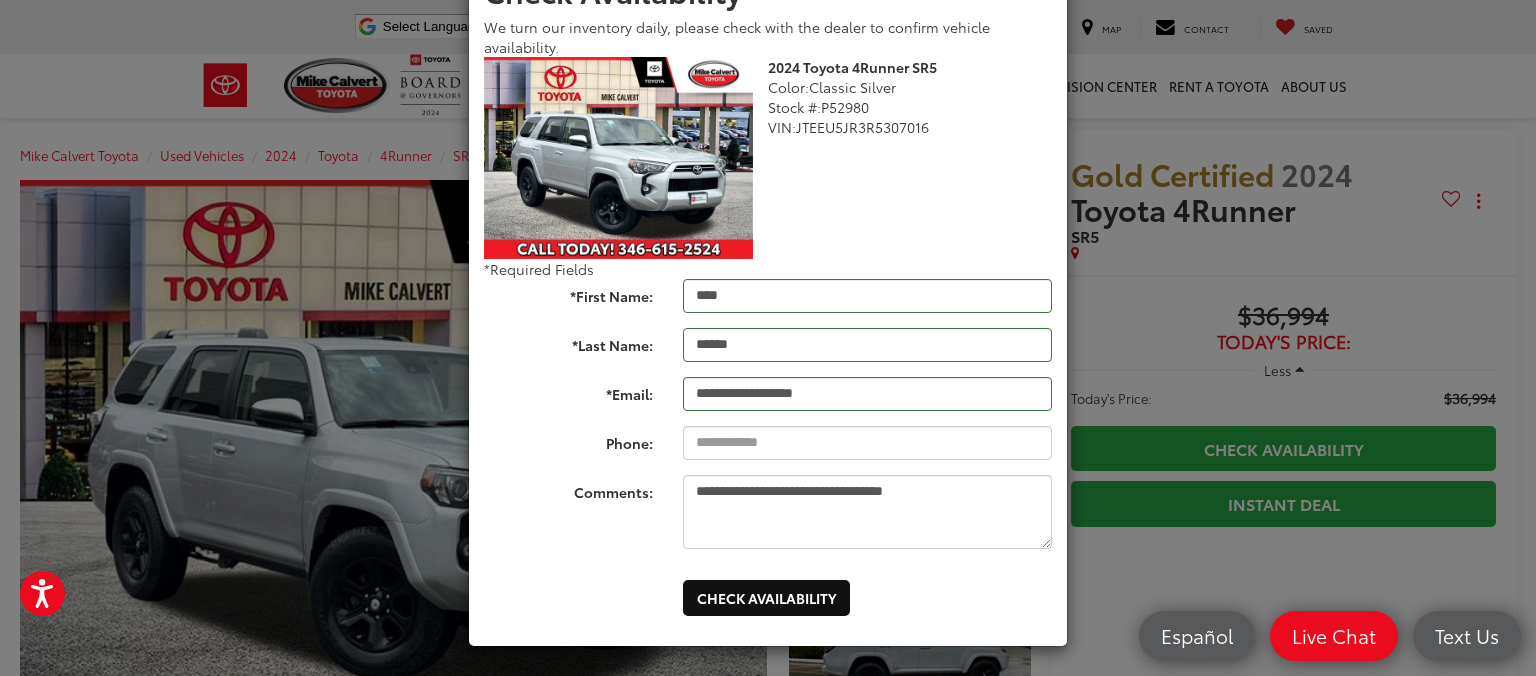 click on "Check Availability" at bounding box center (766, 598) 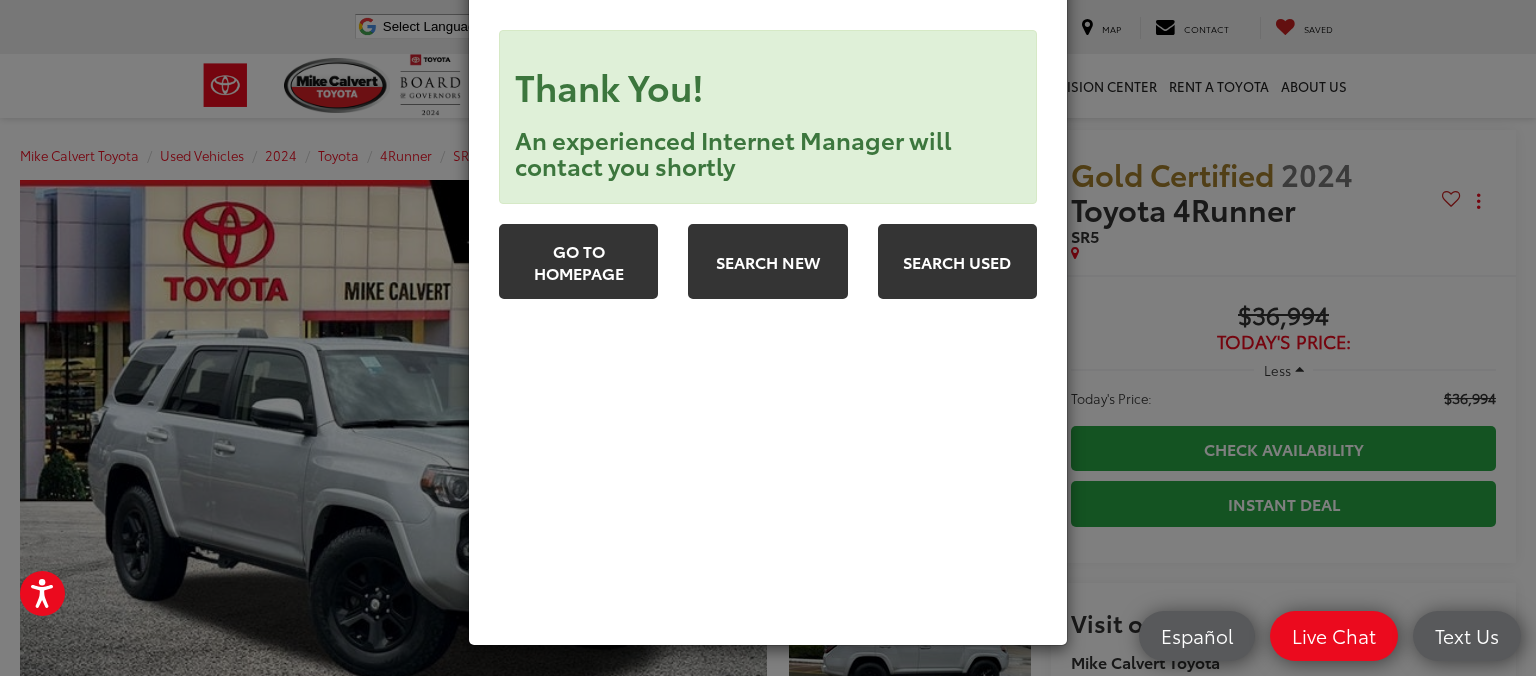 scroll, scrollTop: 0, scrollLeft: 0, axis: both 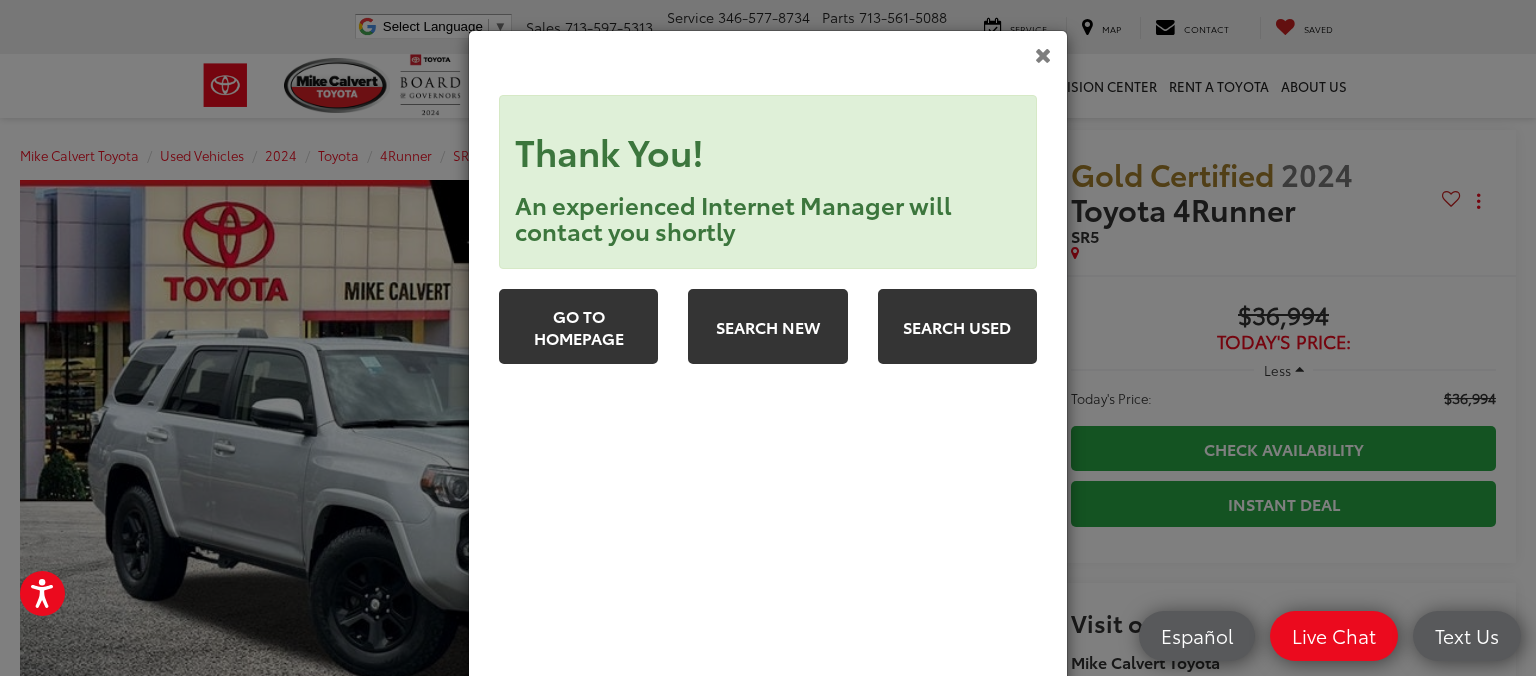 click at bounding box center [768, 55] 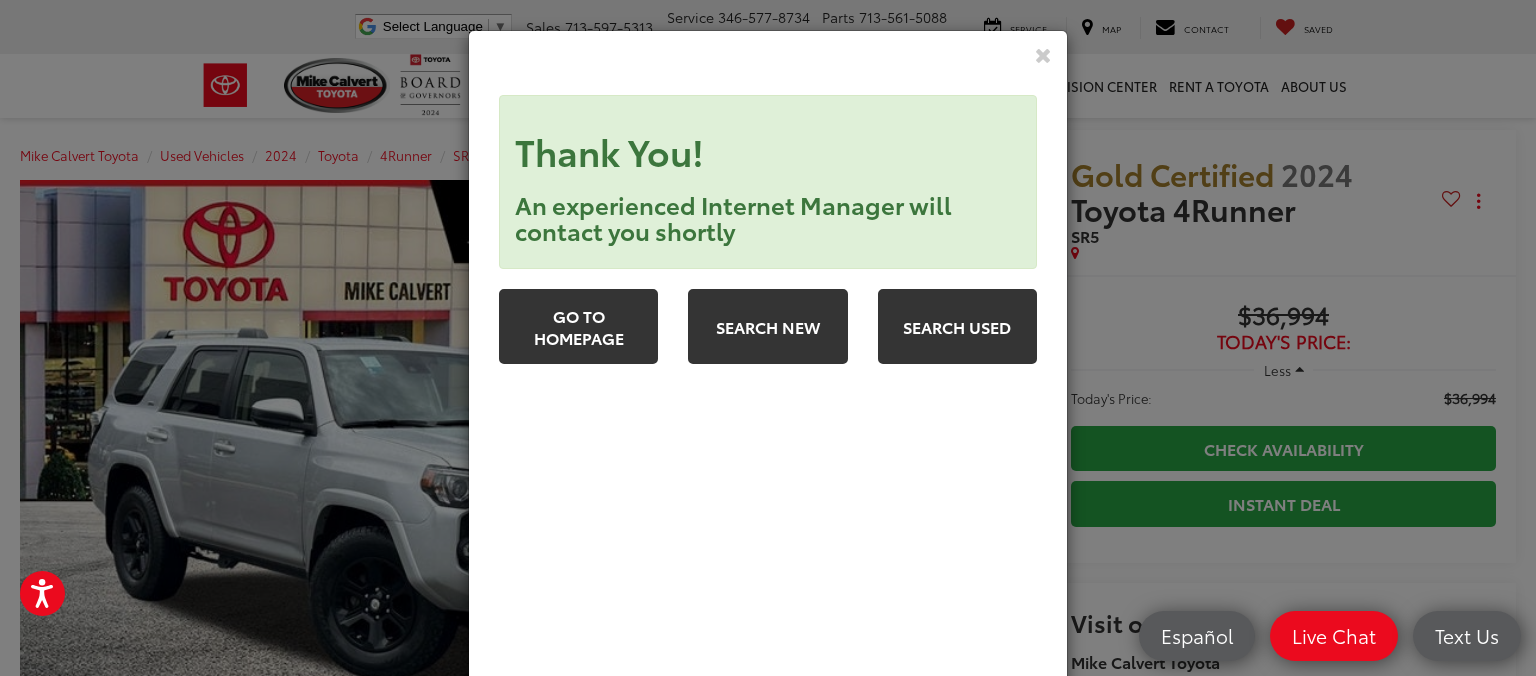 click at bounding box center [768, 55] 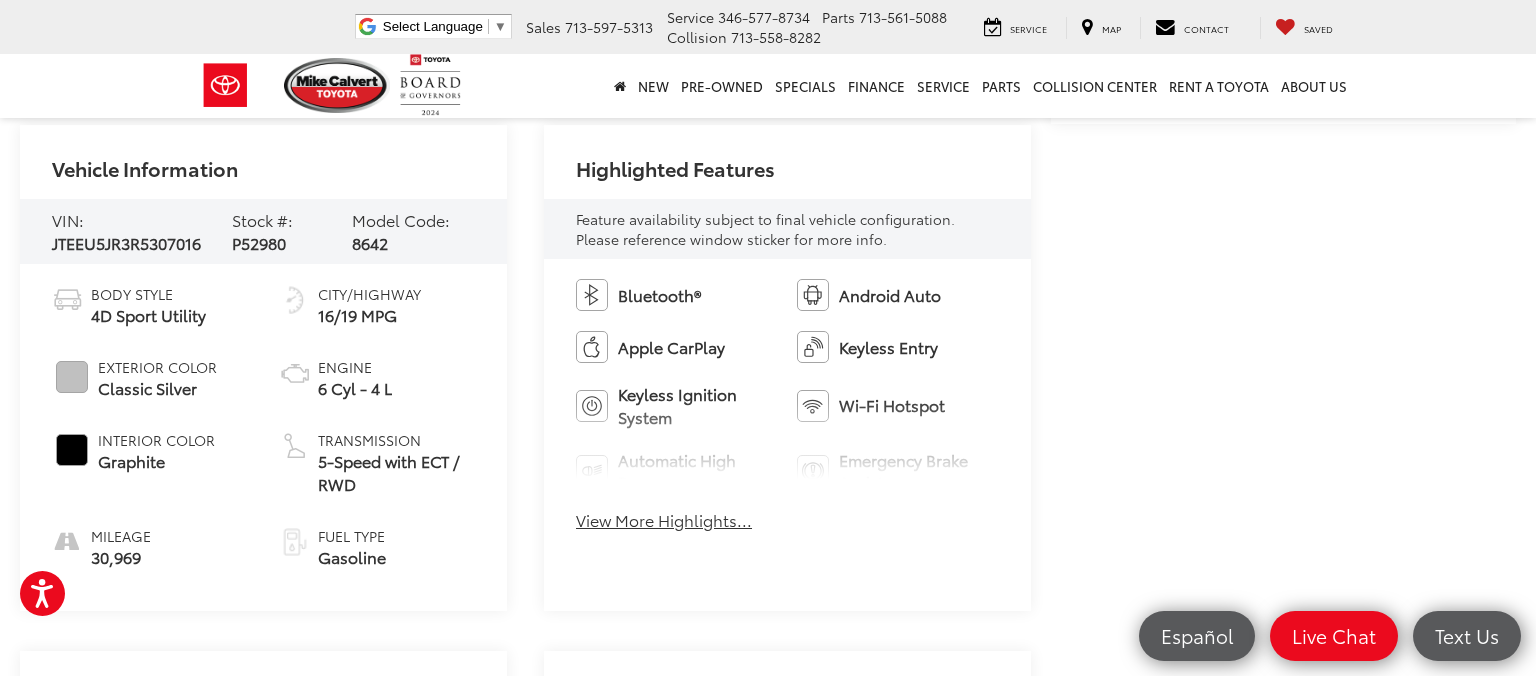 scroll, scrollTop: 0, scrollLeft: 0, axis: both 